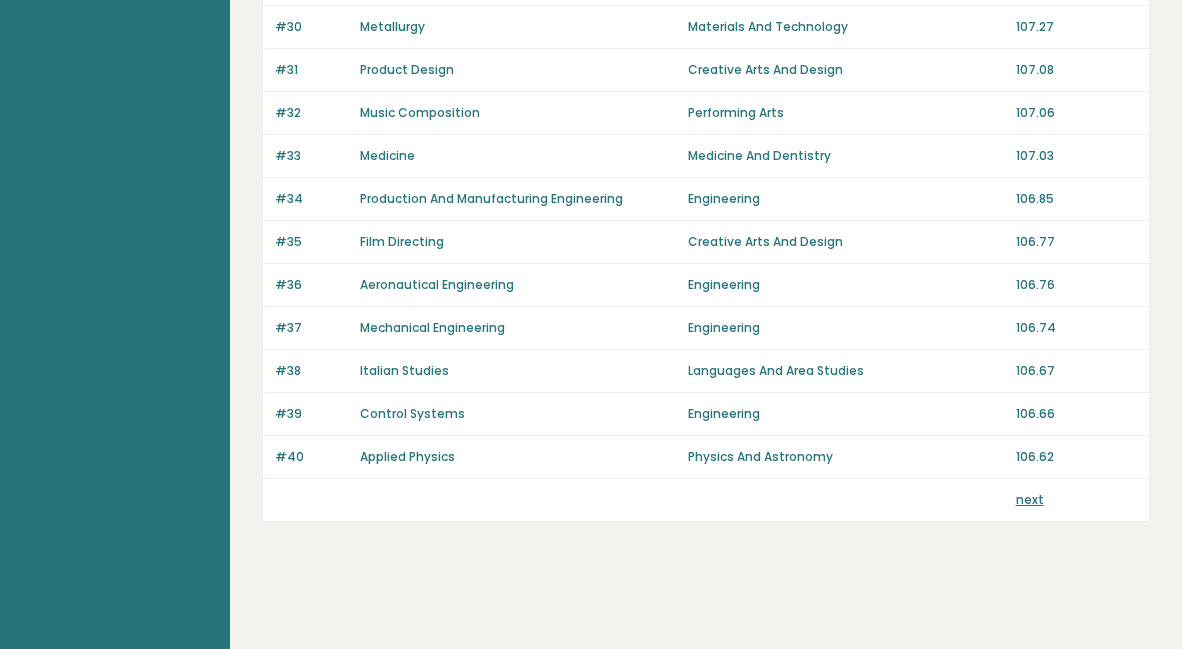 scroll, scrollTop: 1492, scrollLeft: 0, axis: vertical 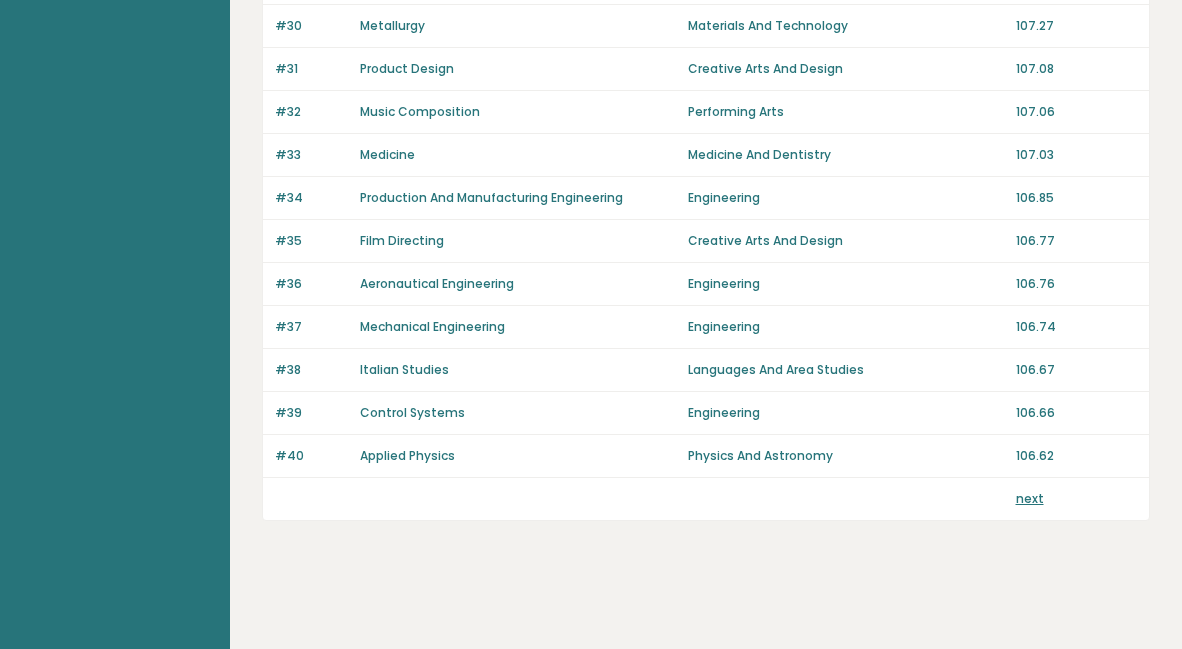 click on "next" at bounding box center [1030, 498] 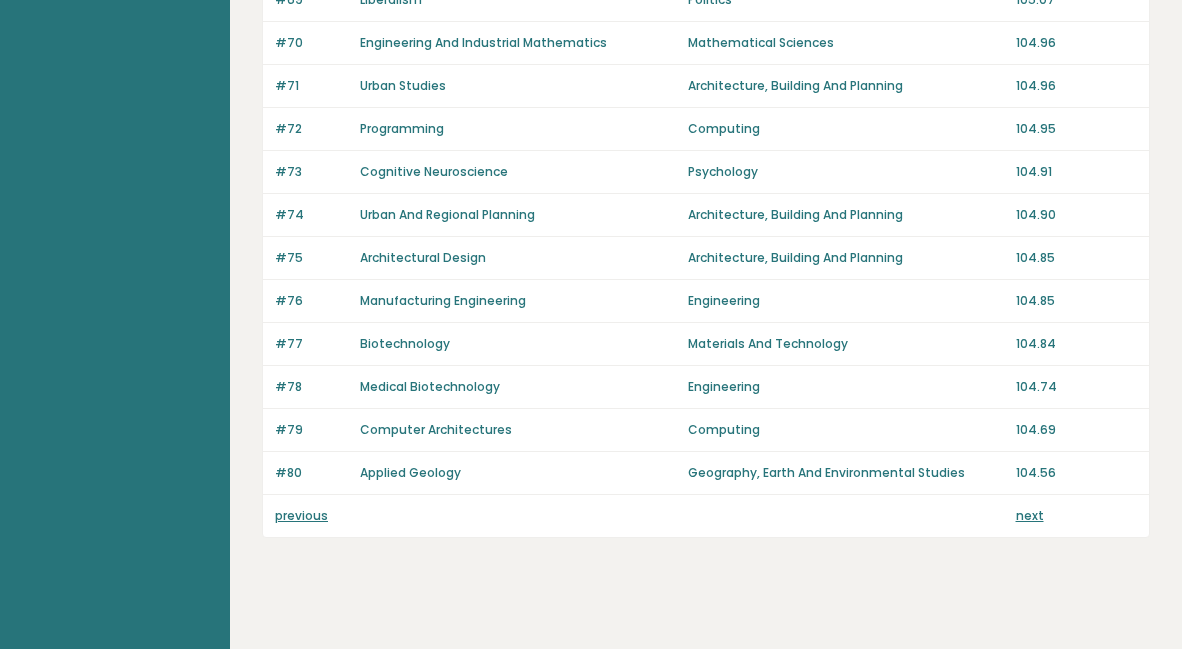 scroll, scrollTop: 1492, scrollLeft: 0, axis: vertical 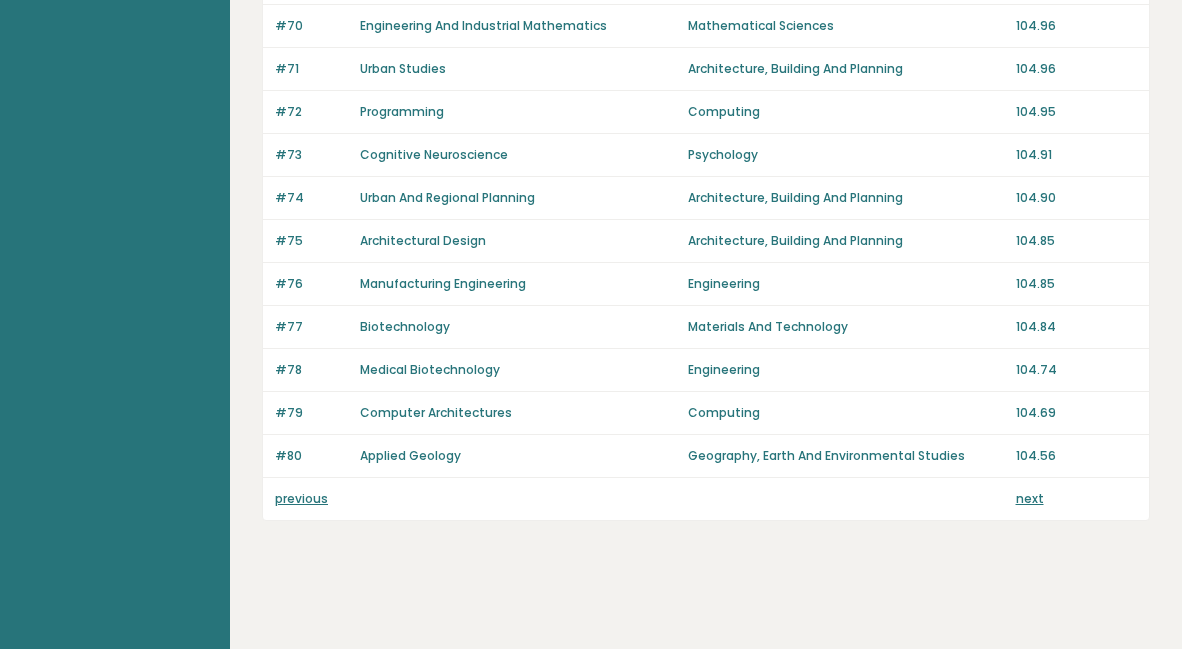 click on "next" at bounding box center [1030, 498] 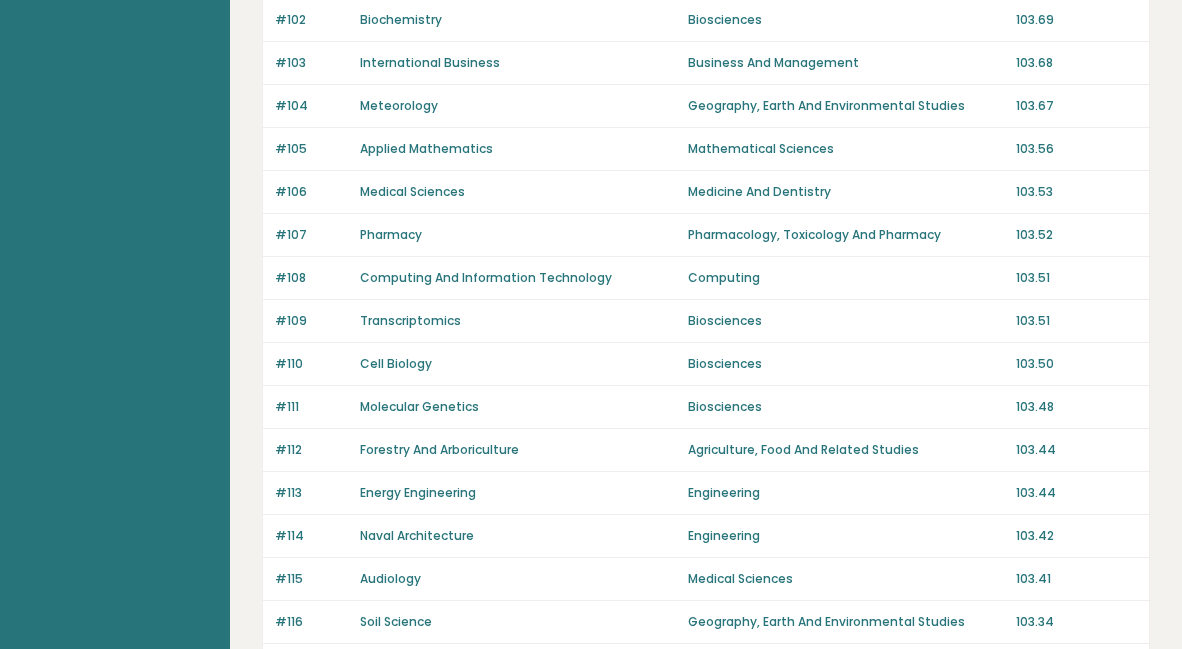 scroll, scrollTop: 1492, scrollLeft: 0, axis: vertical 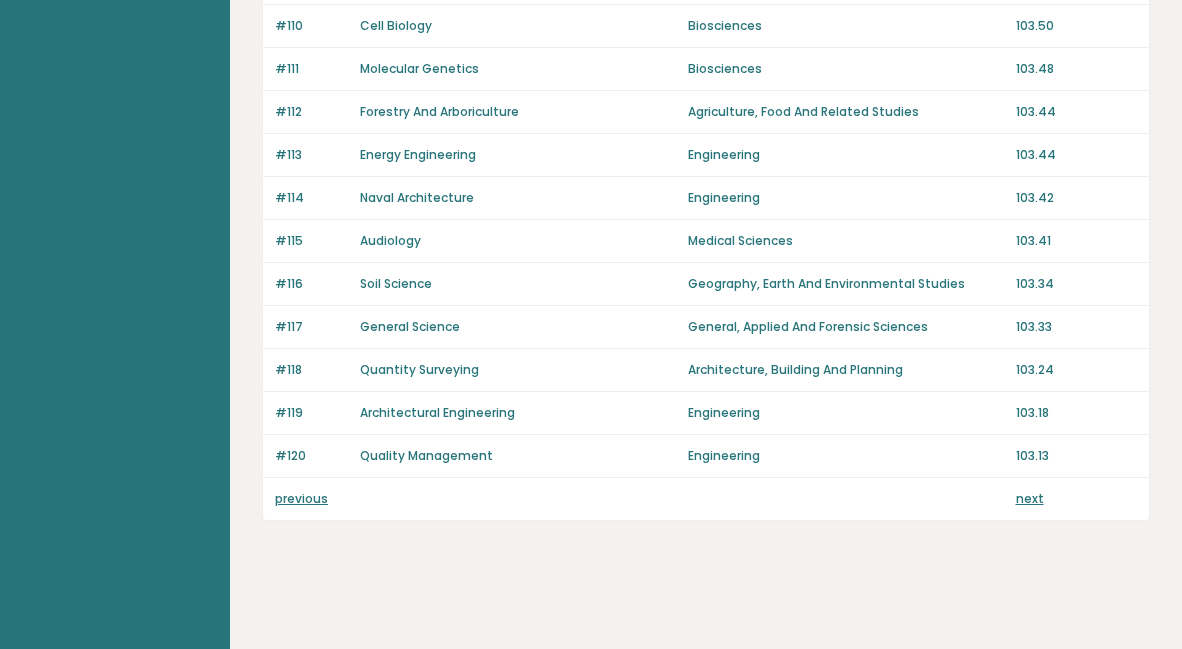 click on "previous" at bounding box center [301, 498] 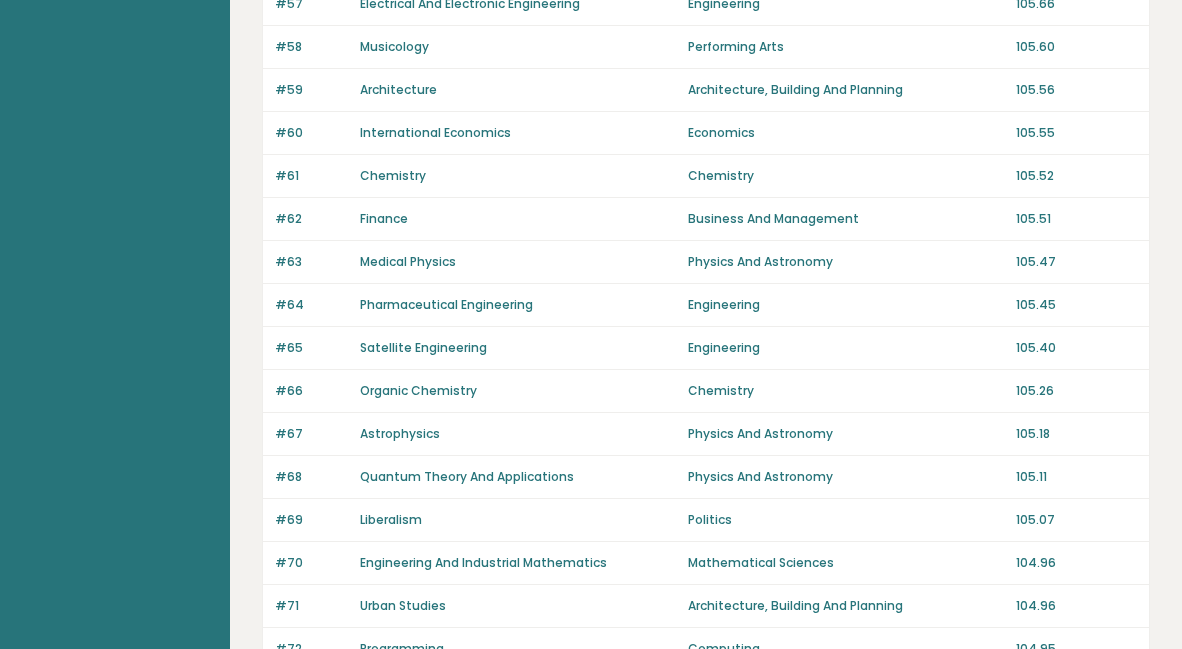 scroll, scrollTop: 1492, scrollLeft: 0, axis: vertical 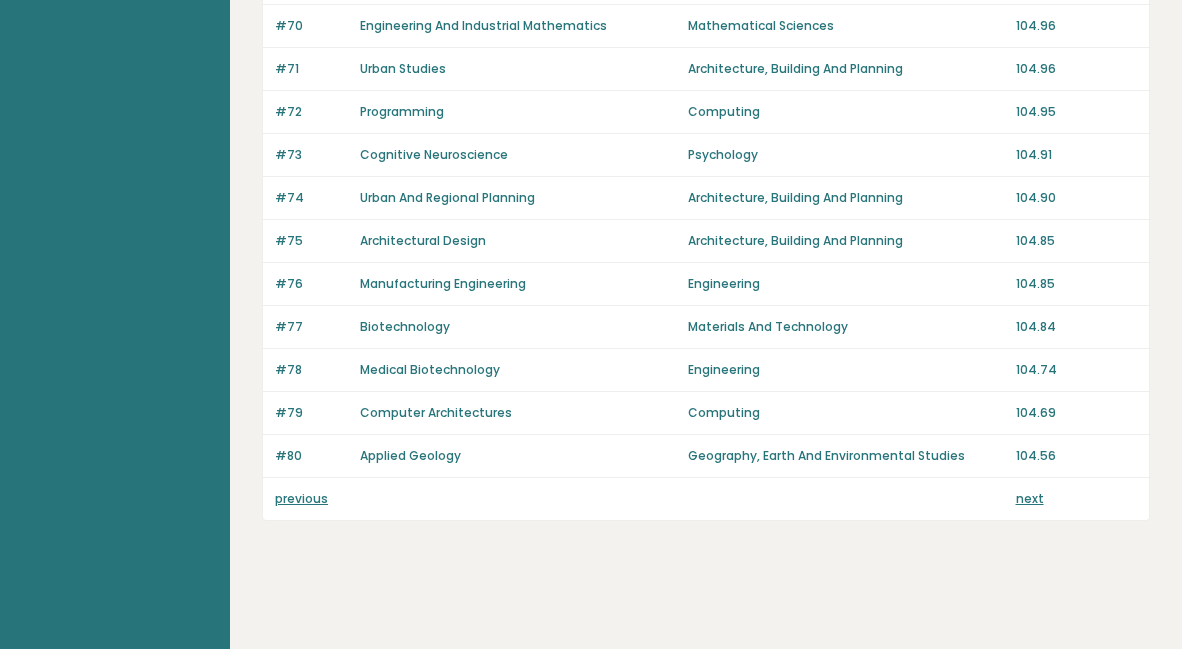 click on "next" at bounding box center (1030, 498) 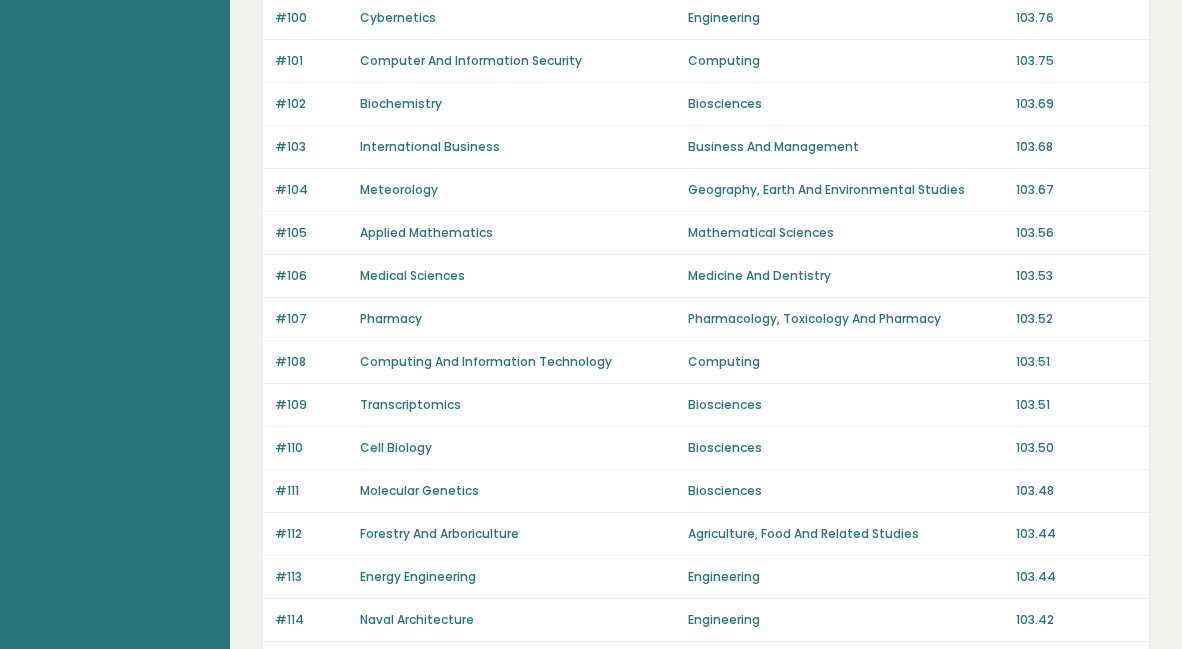 scroll, scrollTop: 1492, scrollLeft: 0, axis: vertical 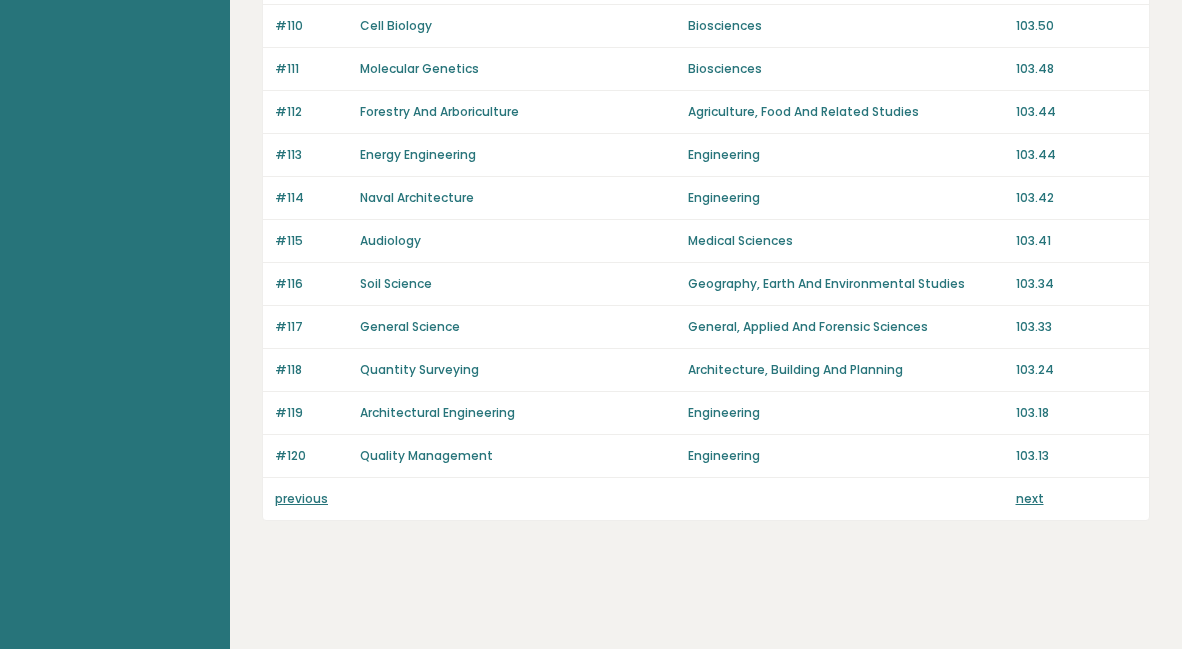 click on "previous" at bounding box center [301, 498] 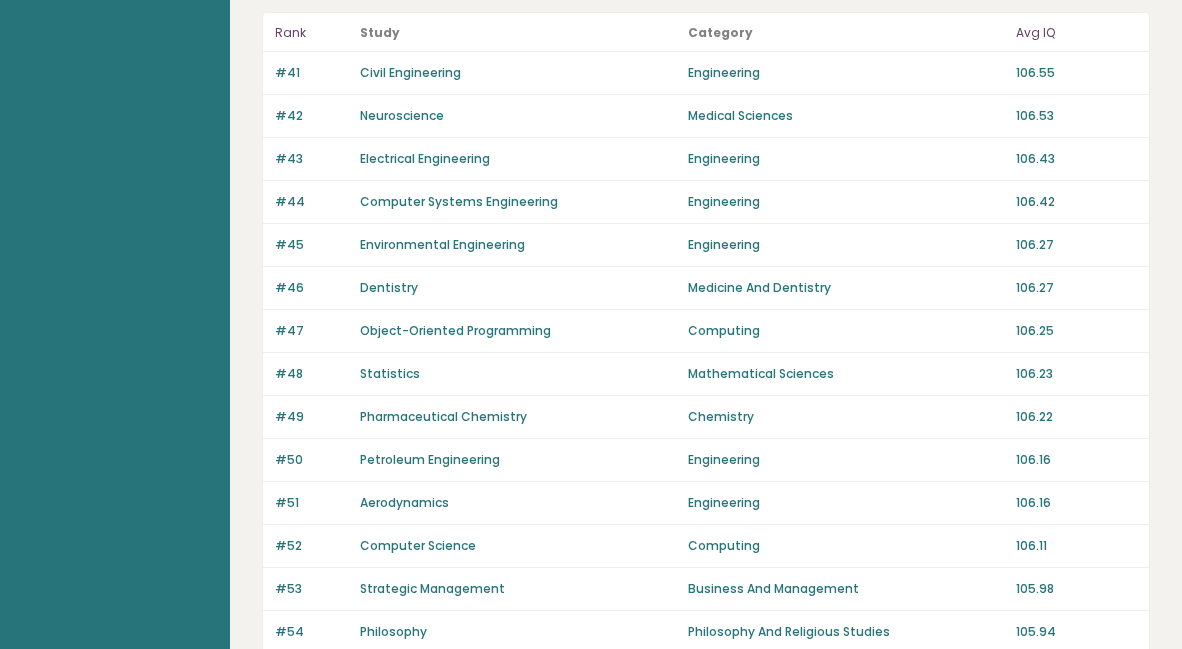scroll, scrollTop: 200, scrollLeft: 0, axis: vertical 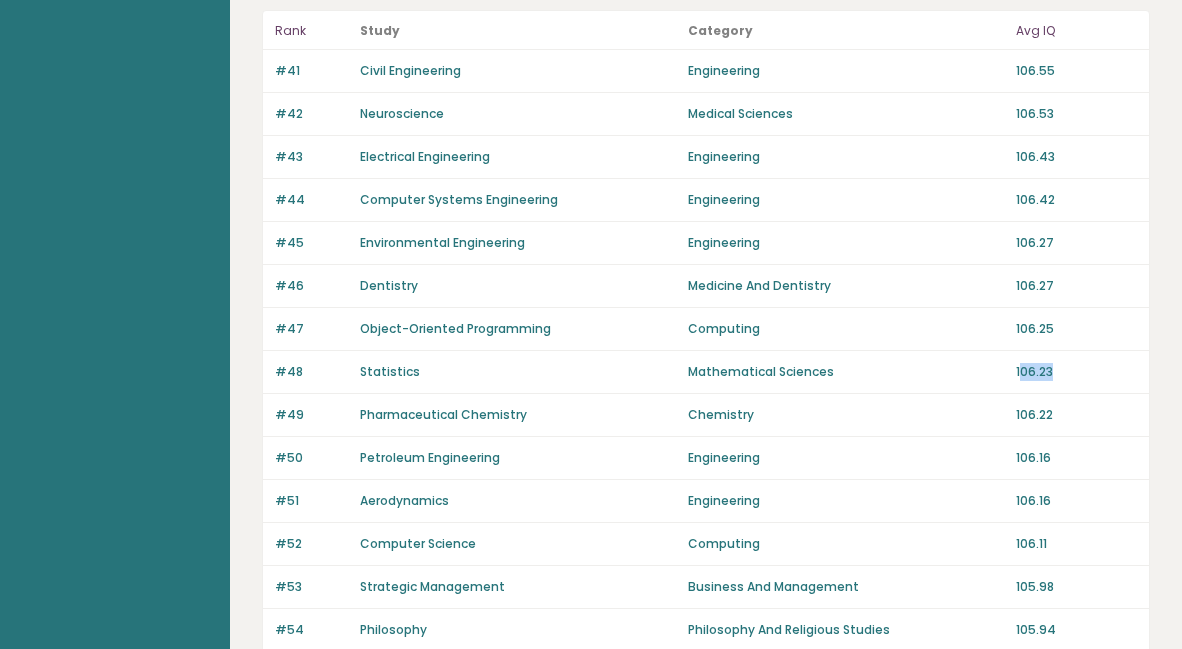 drag, startPoint x: 1020, startPoint y: 368, endPoint x: 1061, endPoint y: 371, distance: 41.109608 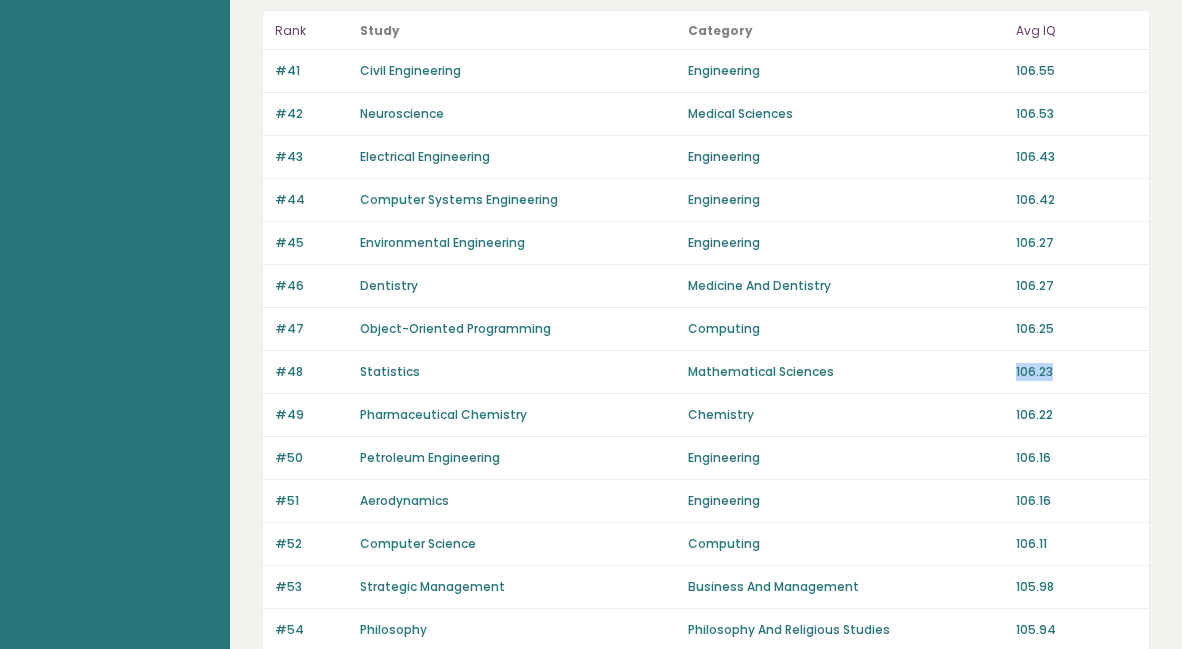 drag, startPoint x: 1013, startPoint y: 369, endPoint x: 1054, endPoint y: 368, distance: 41.01219 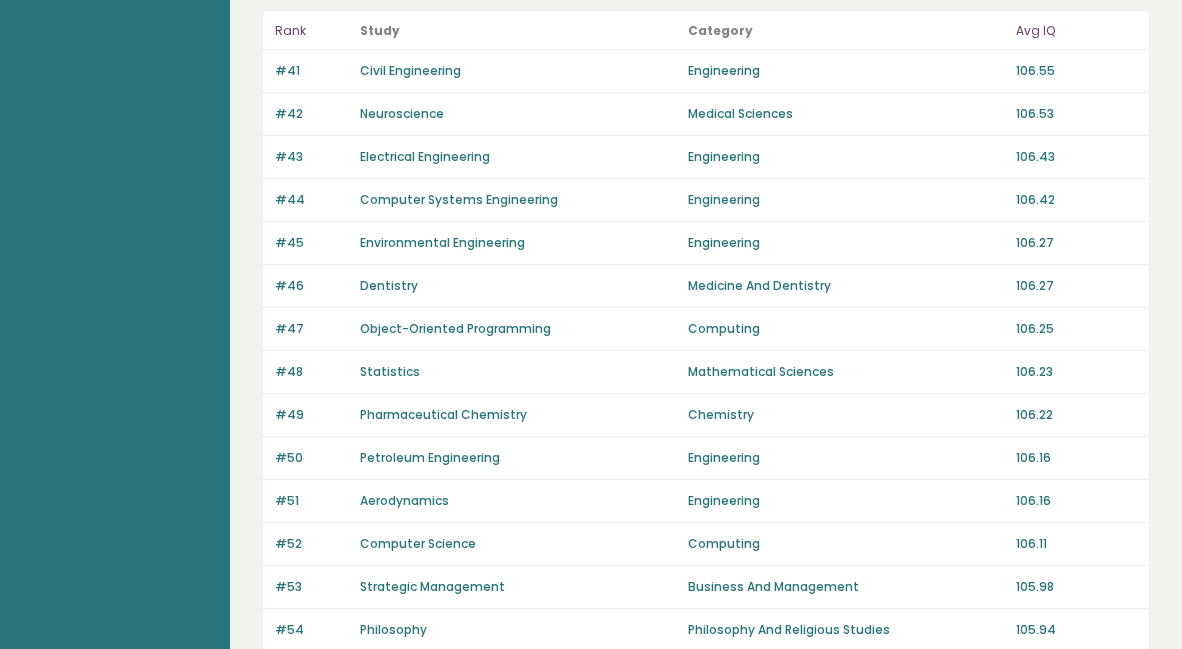 click on "Brght
Take the test
Test others" at bounding box center (115, 870) 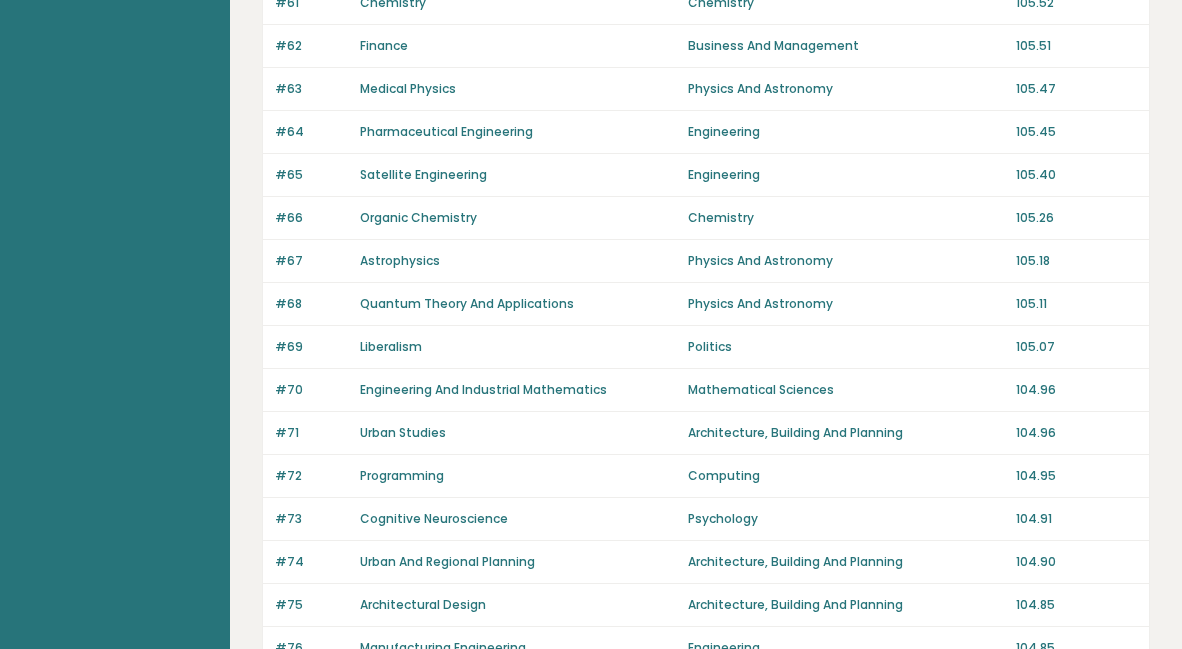 scroll, scrollTop: 1492, scrollLeft: 0, axis: vertical 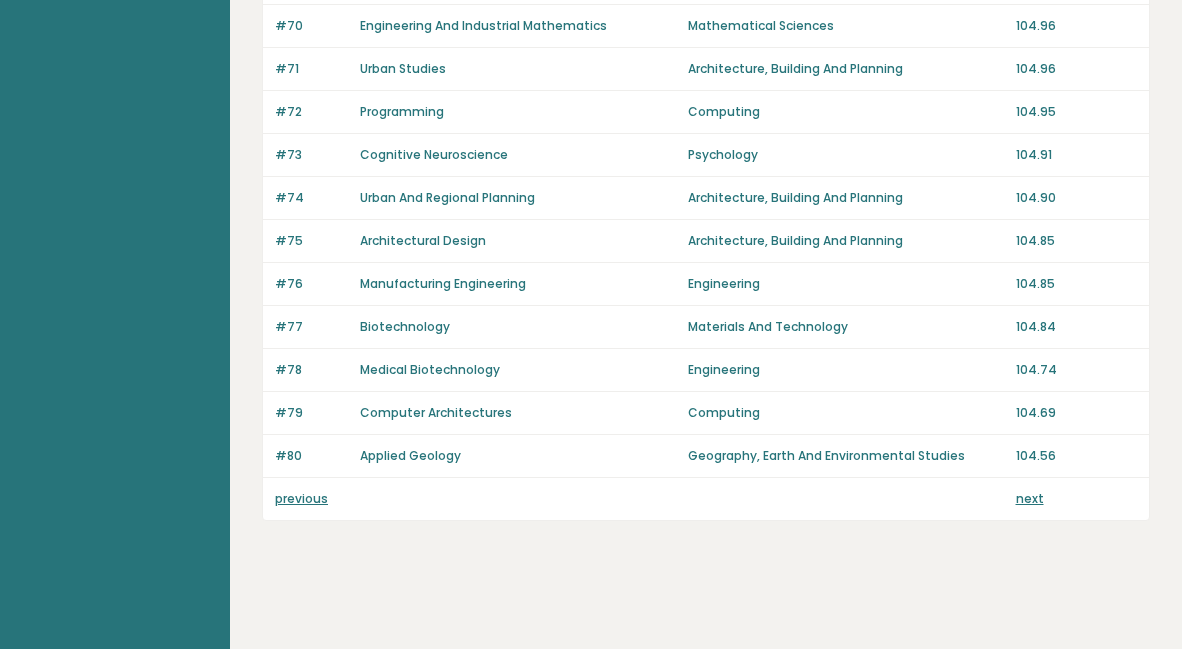 click on "next" at bounding box center (1030, 498) 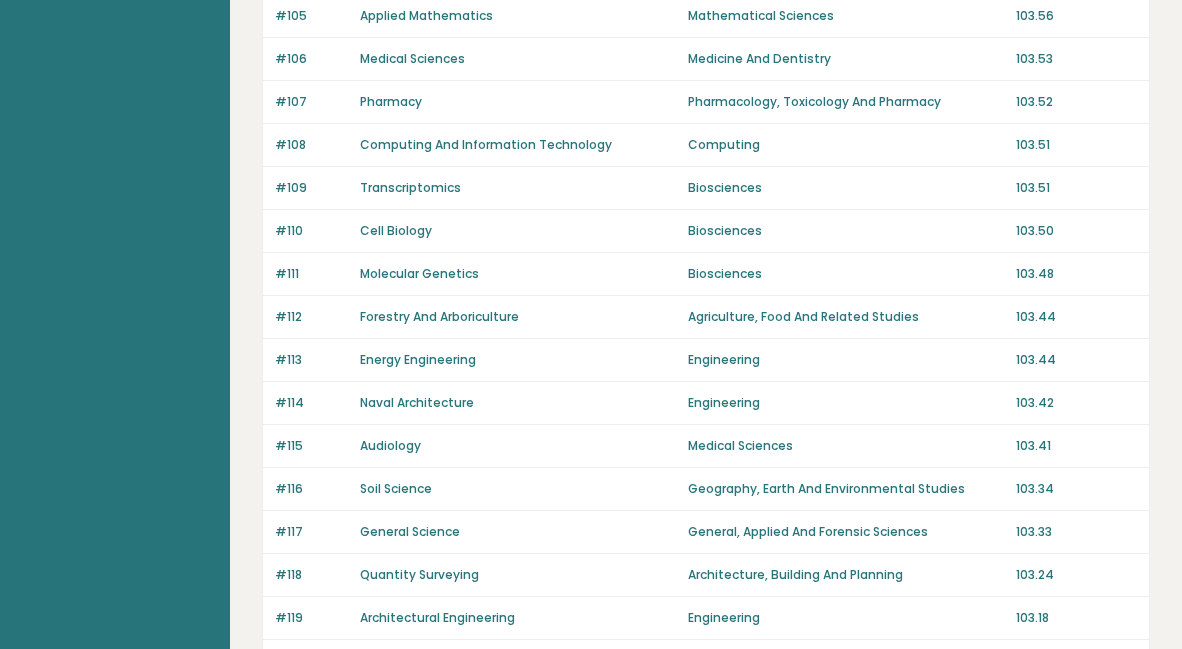 scroll, scrollTop: 1400, scrollLeft: 0, axis: vertical 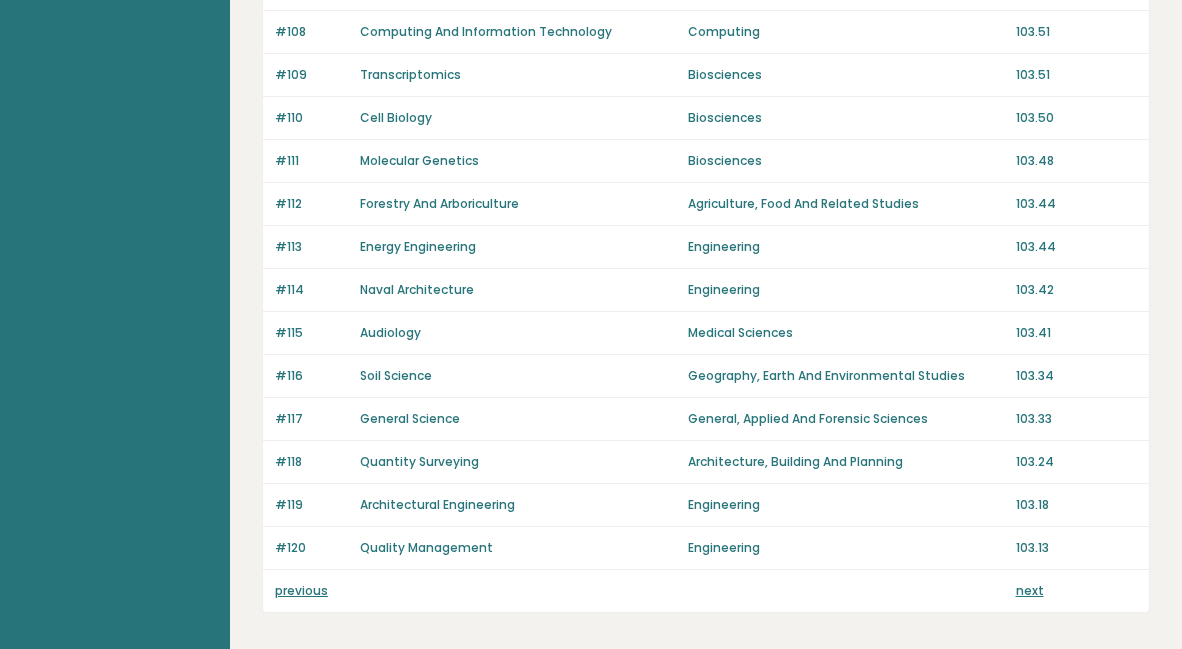 click on "next" at bounding box center (1030, 590) 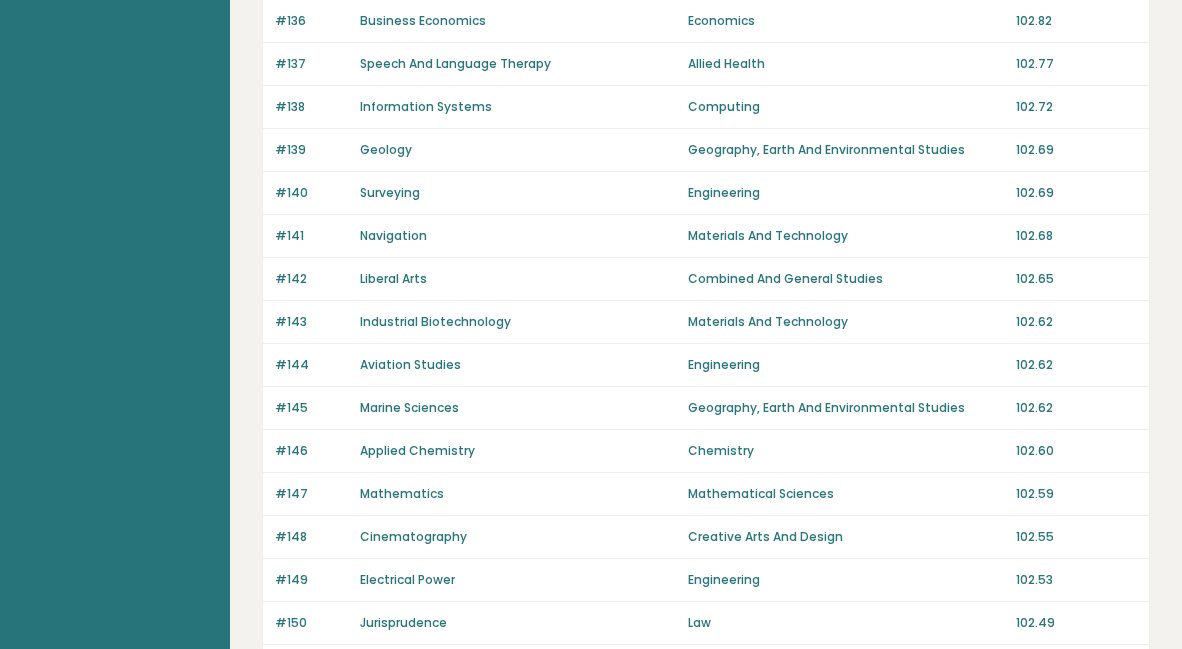 scroll, scrollTop: 900, scrollLeft: 0, axis: vertical 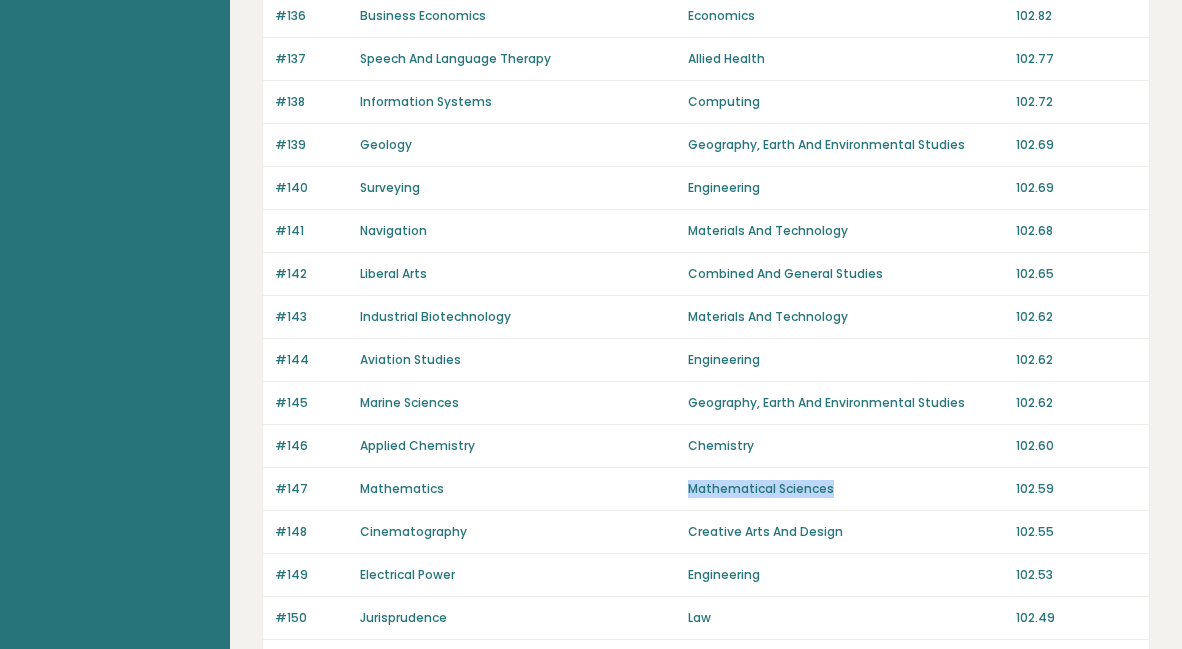 drag, startPoint x: 691, startPoint y: 490, endPoint x: 839, endPoint y: 484, distance: 148.12157 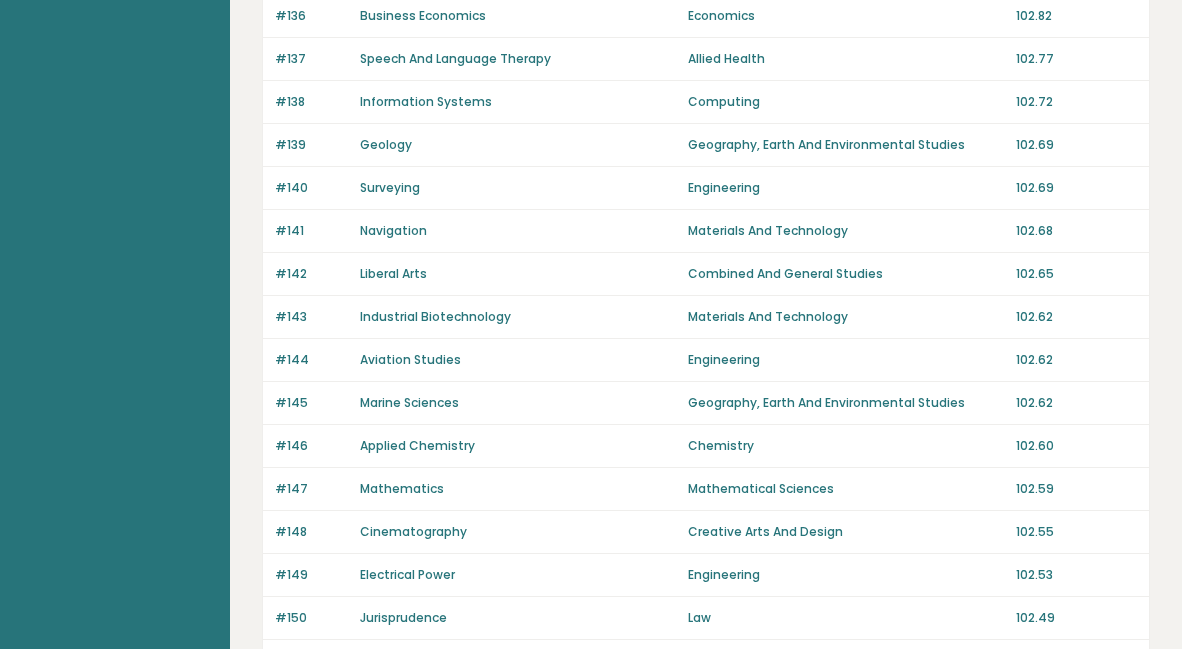 click on "Mathematical Sciences" at bounding box center [846, 489] 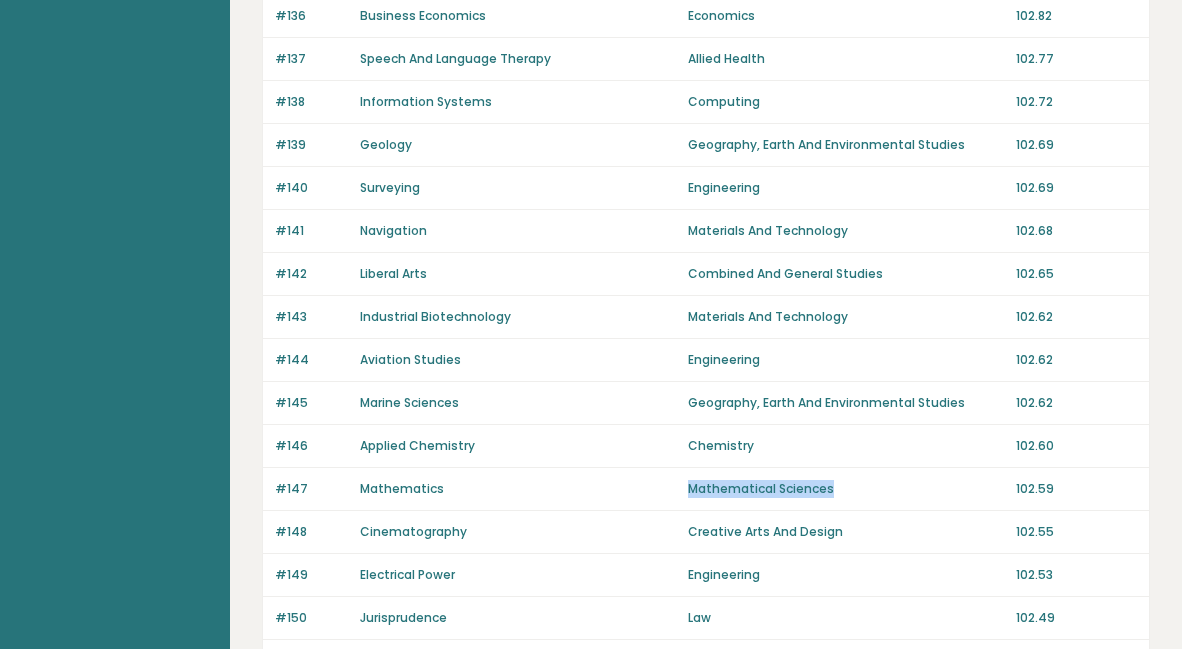 drag, startPoint x: 828, startPoint y: 488, endPoint x: 685, endPoint y: 492, distance: 143.05594 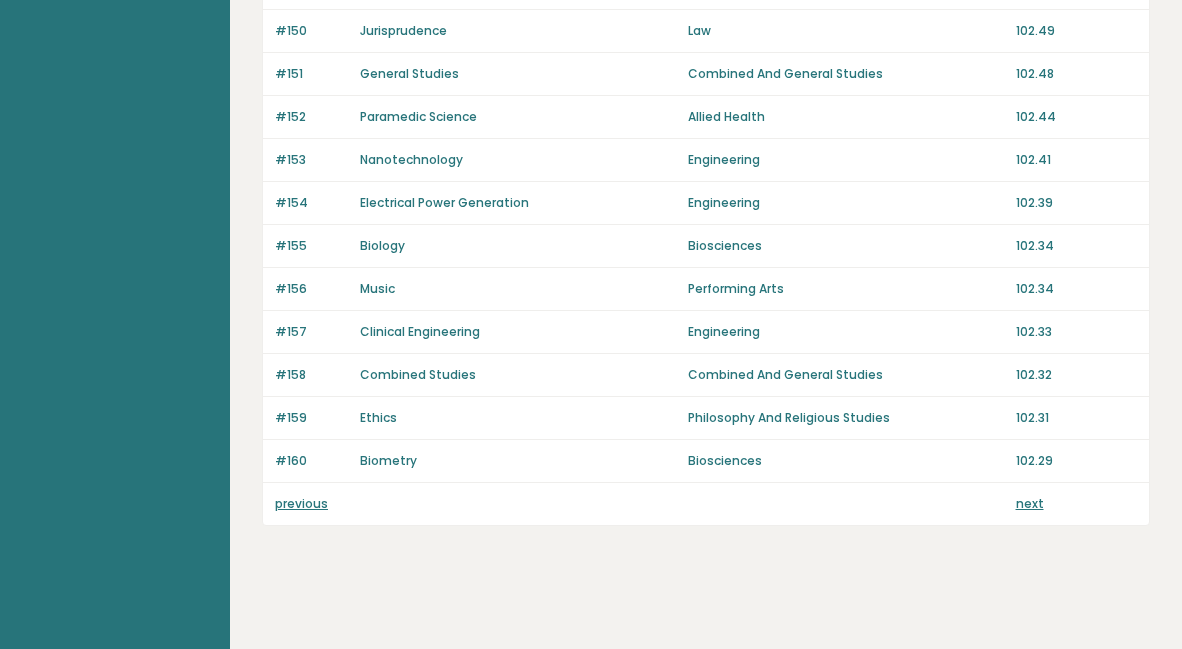 scroll, scrollTop: 1492, scrollLeft: 0, axis: vertical 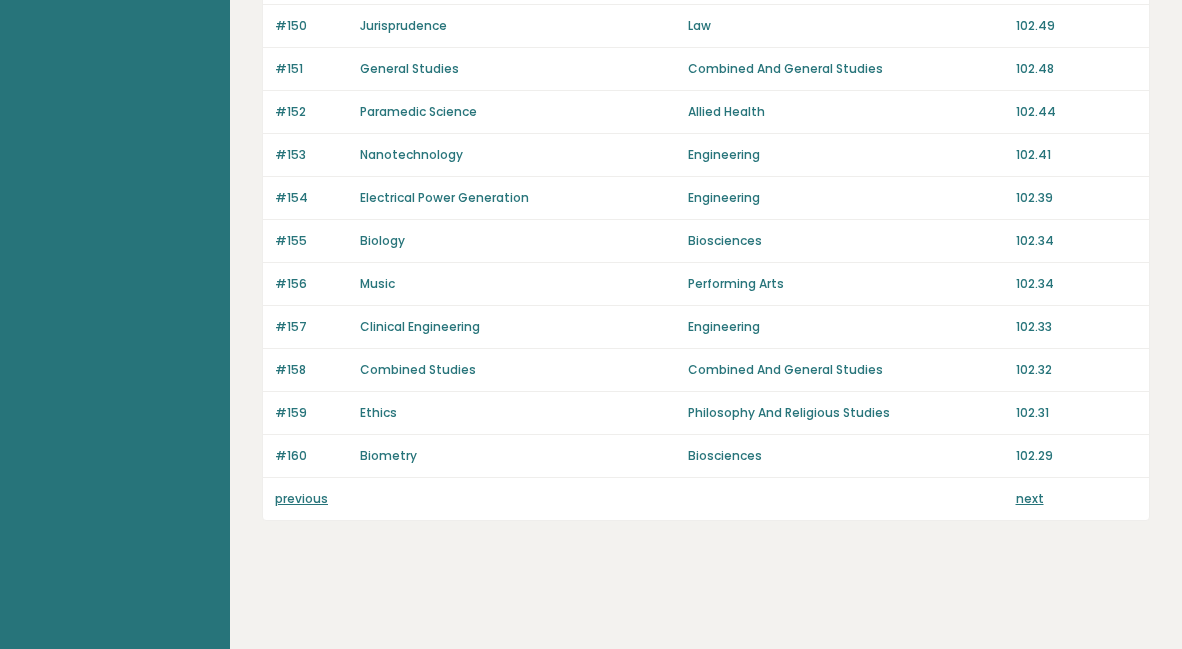 click on "next" at bounding box center (1030, 498) 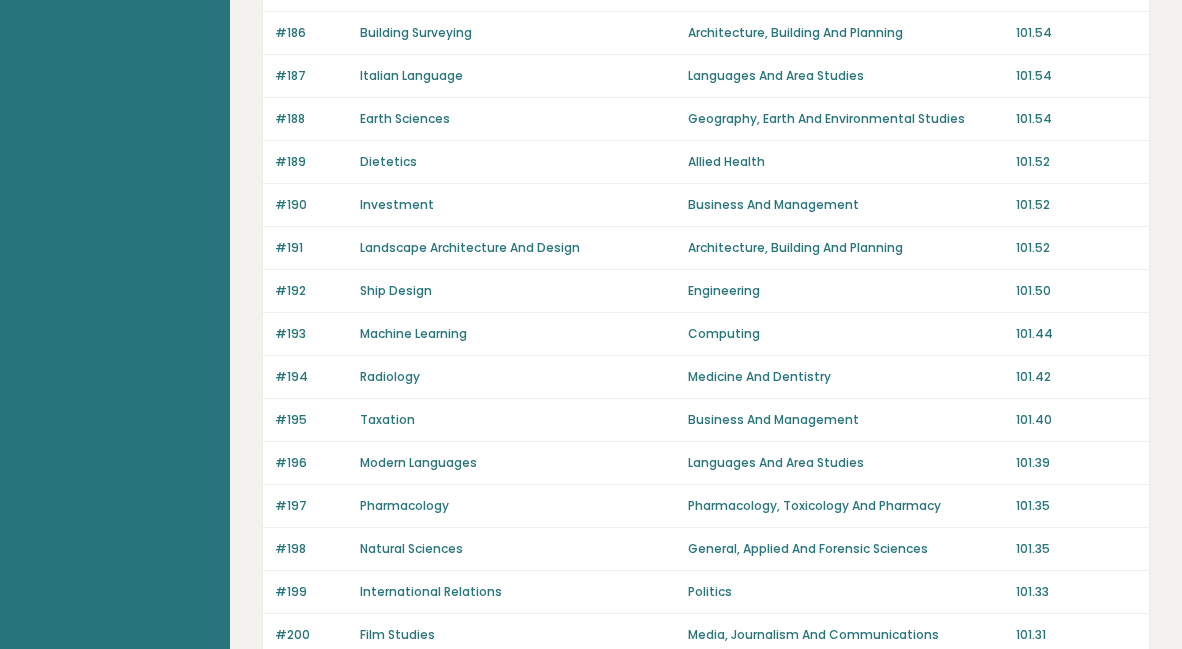 scroll, scrollTop: 1492, scrollLeft: 0, axis: vertical 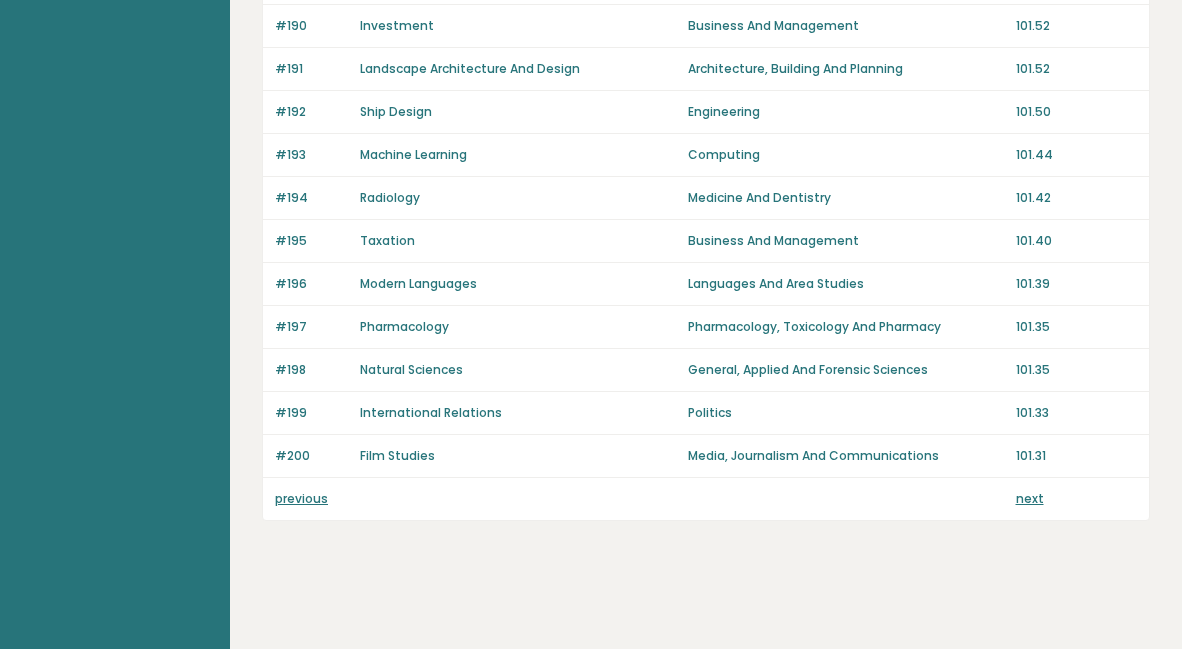 click on "previous" at bounding box center [301, 498] 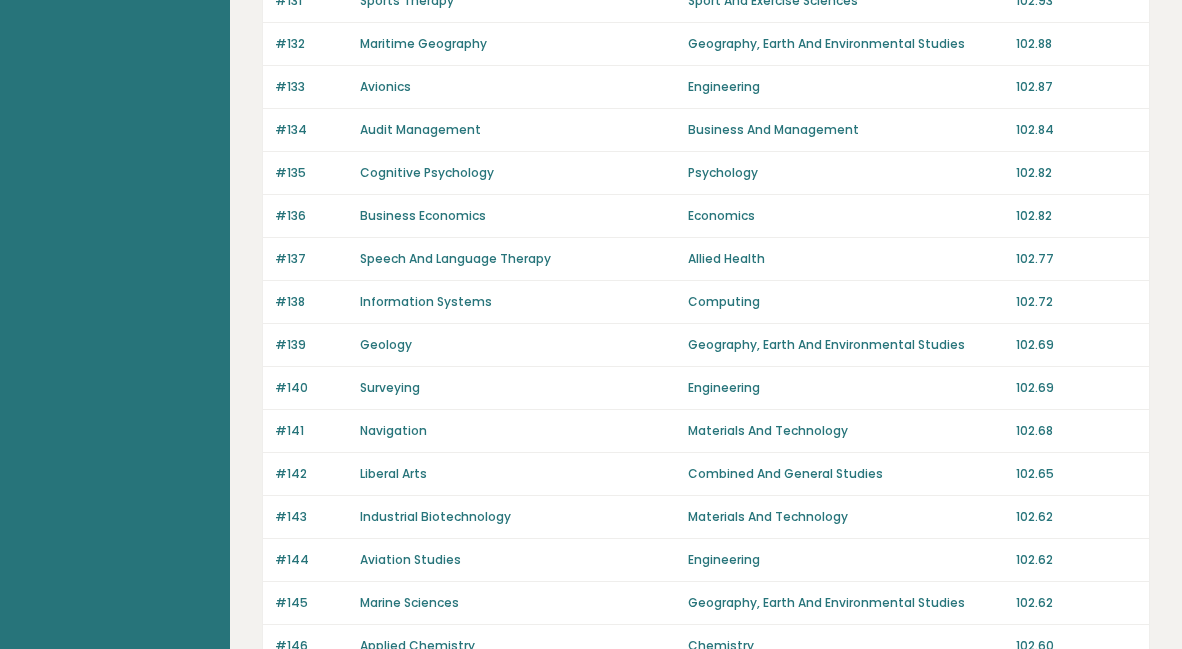 scroll, scrollTop: 1492, scrollLeft: 0, axis: vertical 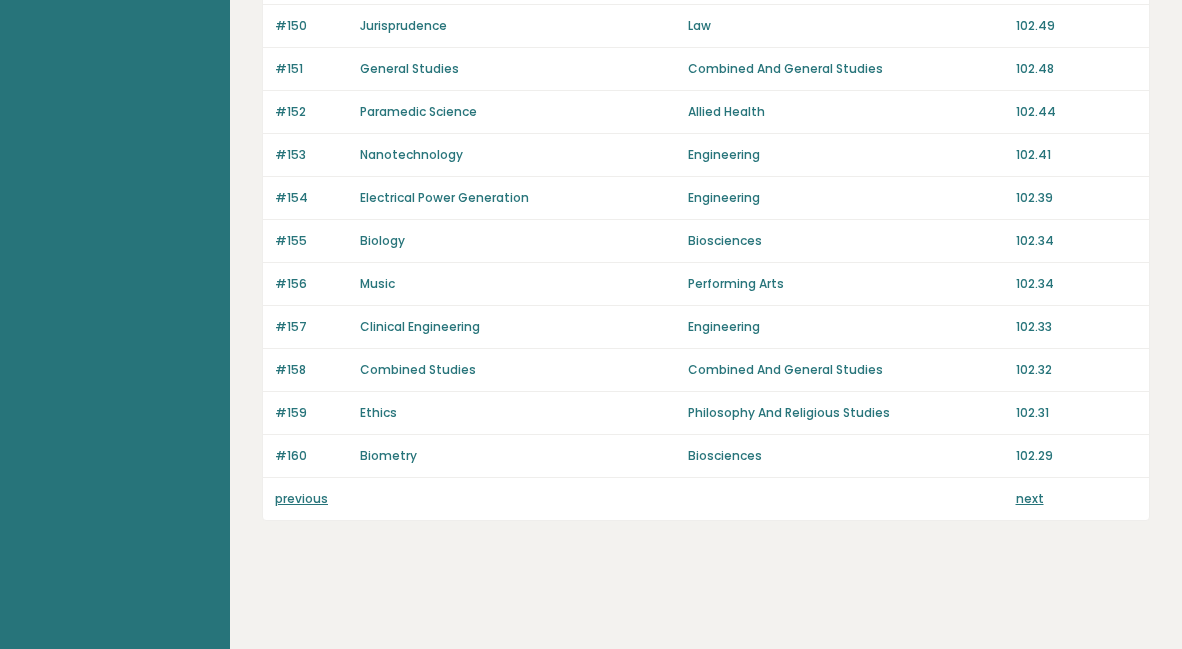 click on "next" at bounding box center [1030, 498] 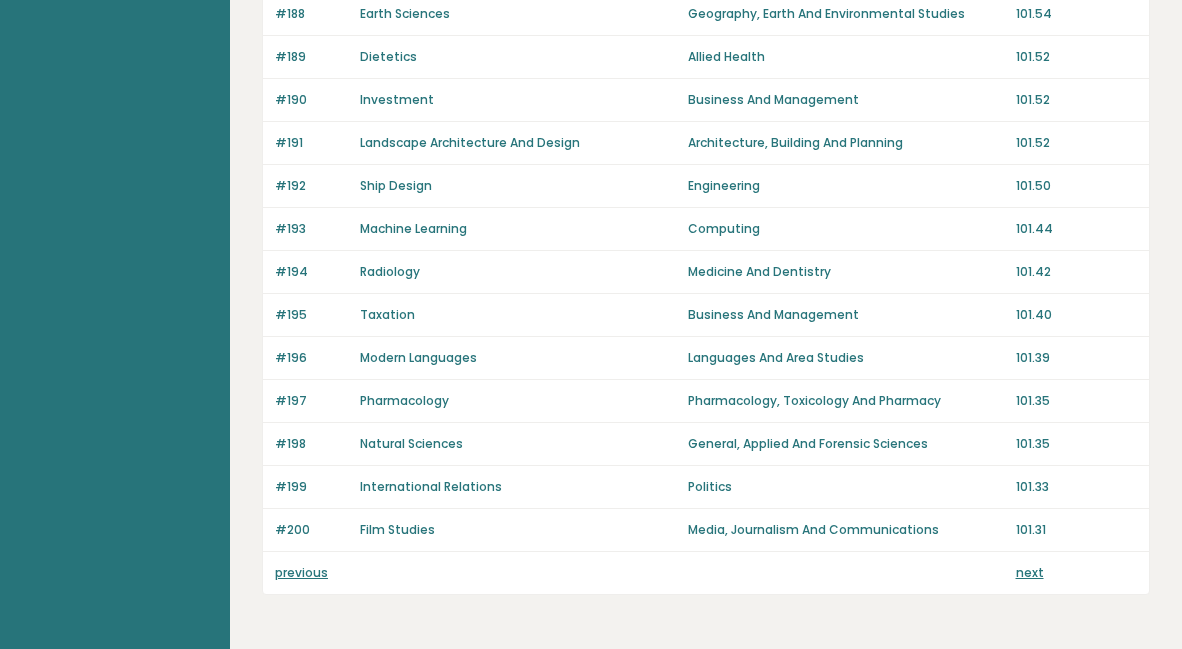 scroll, scrollTop: 1492, scrollLeft: 0, axis: vertical 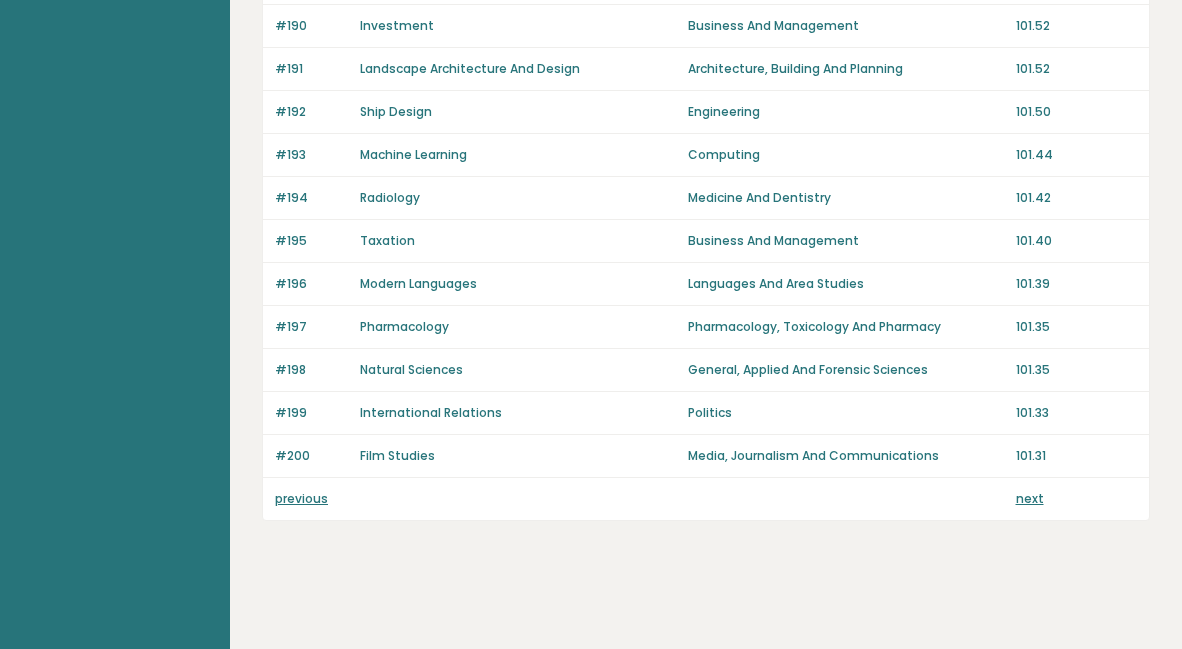 click on "next" at bounding box center (1030, 498) 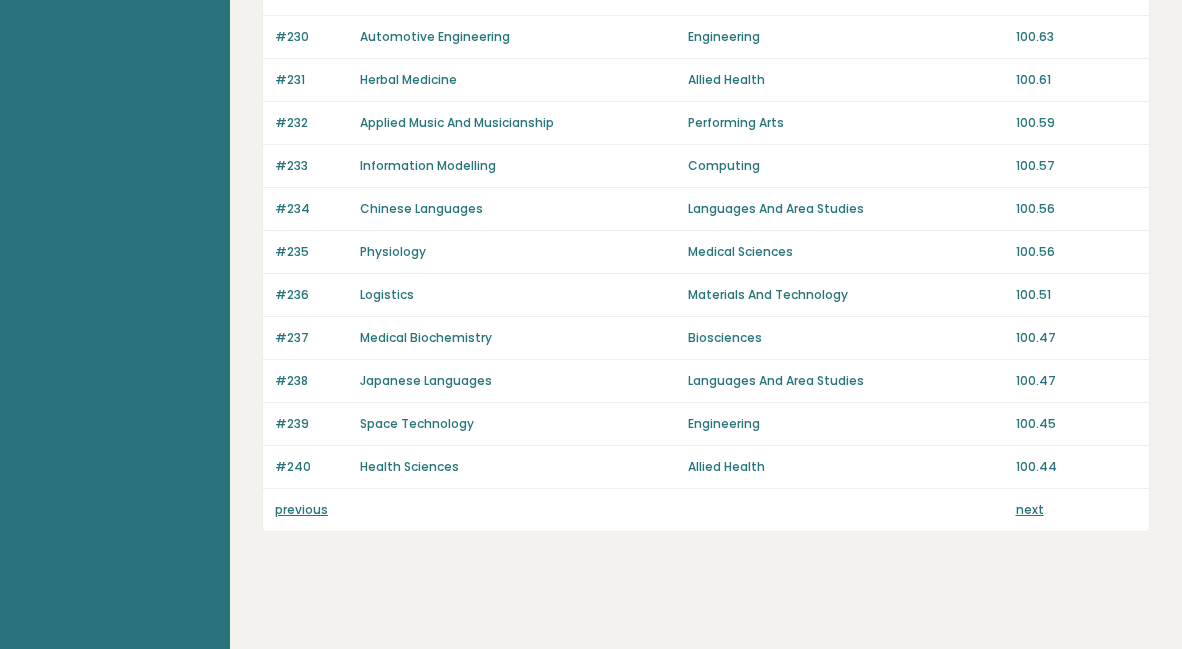 scroll, scrollTop: 1500, scrollLeft: 0, axis: vertical 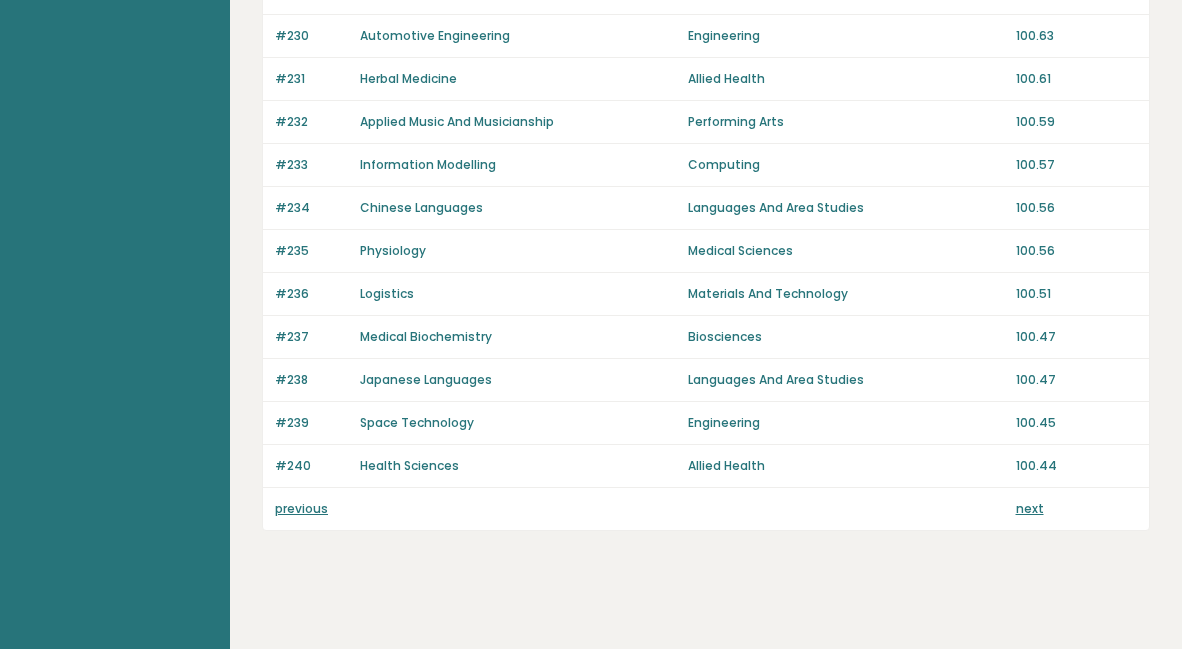 click on "next" at bounding box center [1030, 508] 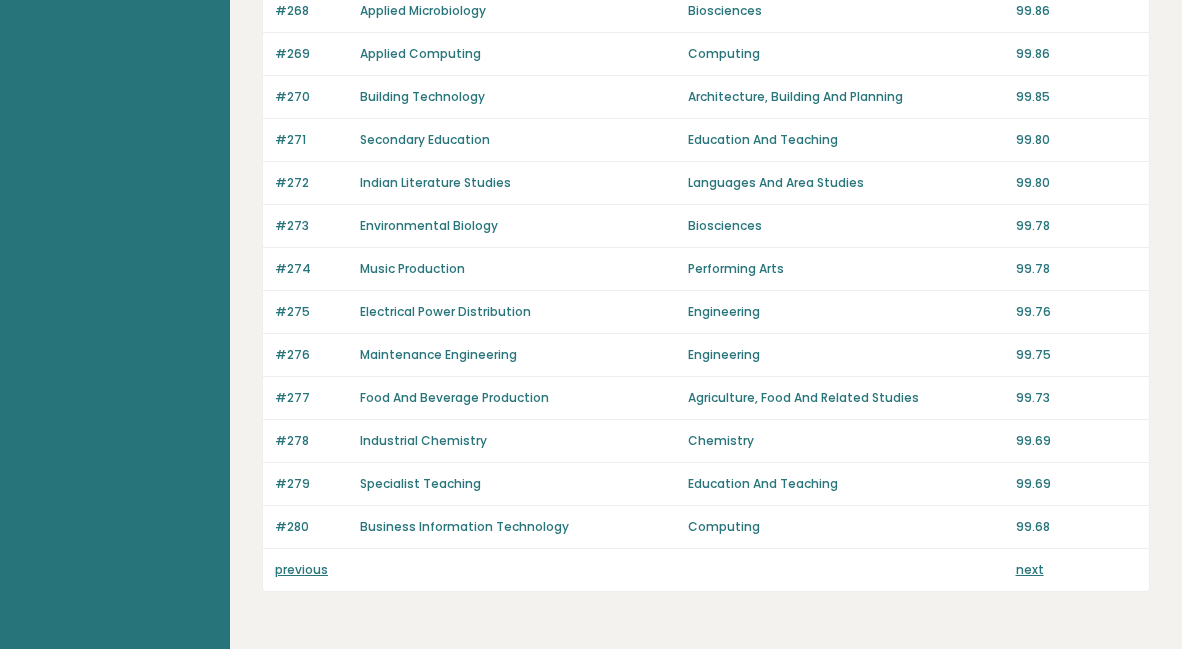 scroll, scrollTop: 1492, scrollLeft: 0, axis: vertical 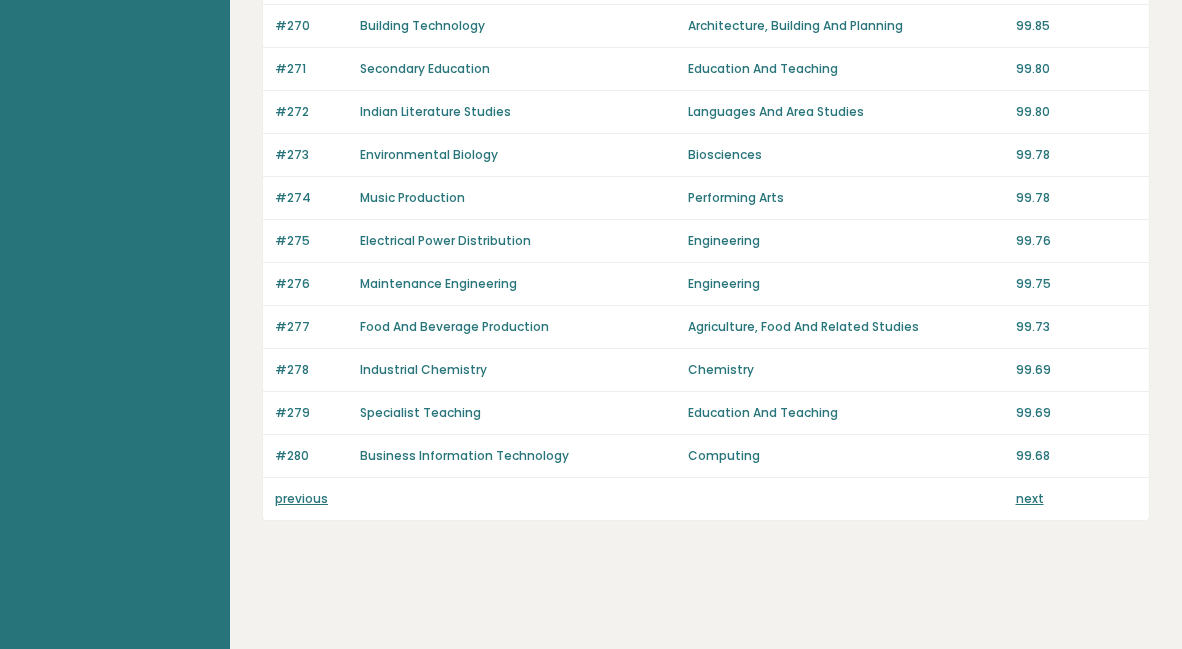 click on "next" at bounding box center (1030, 498) 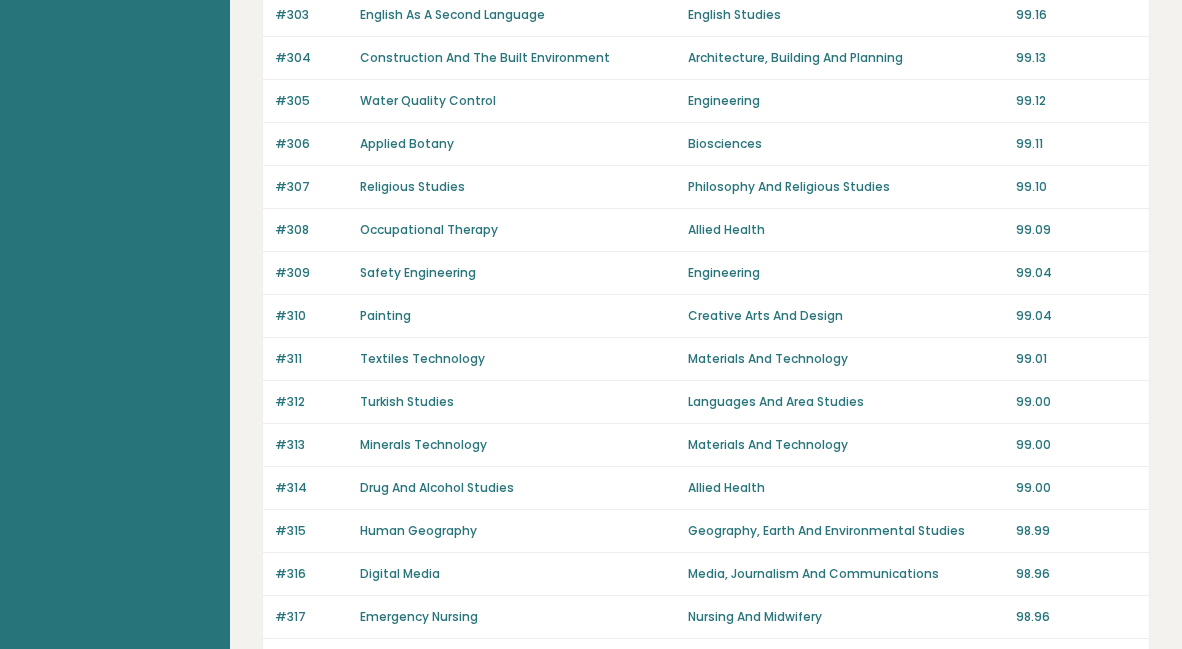 scroll, scrollTop: 1492, scrollLeft: 0, axis: vertical 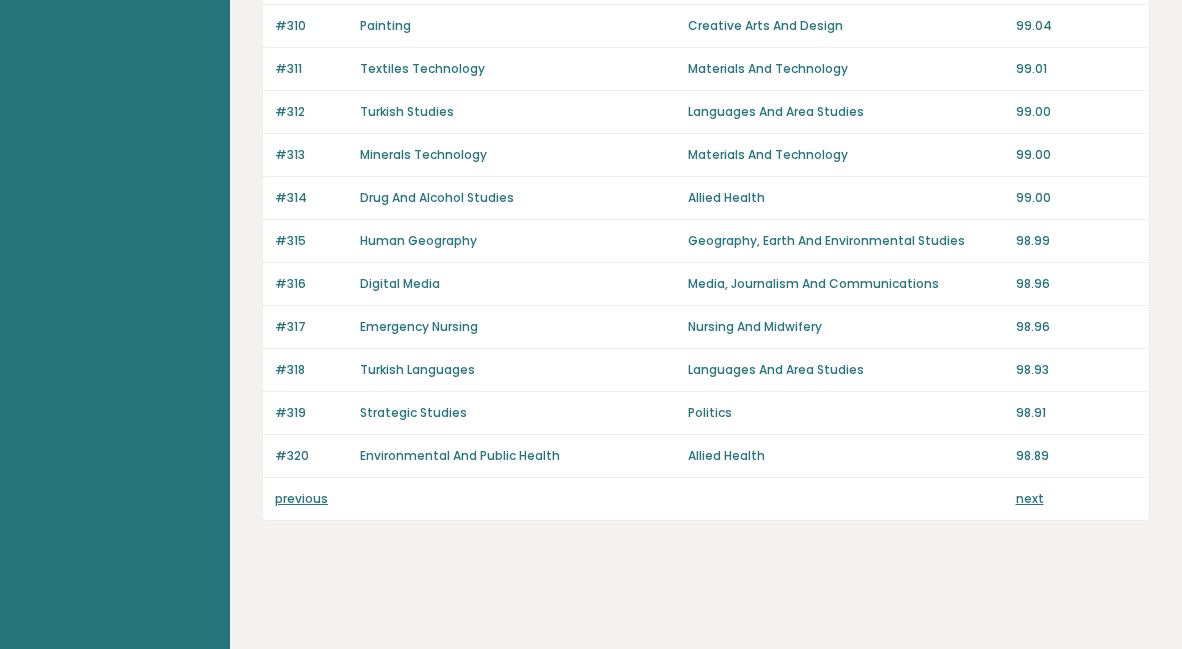 click on "next" at bounding box center [1030, 498] 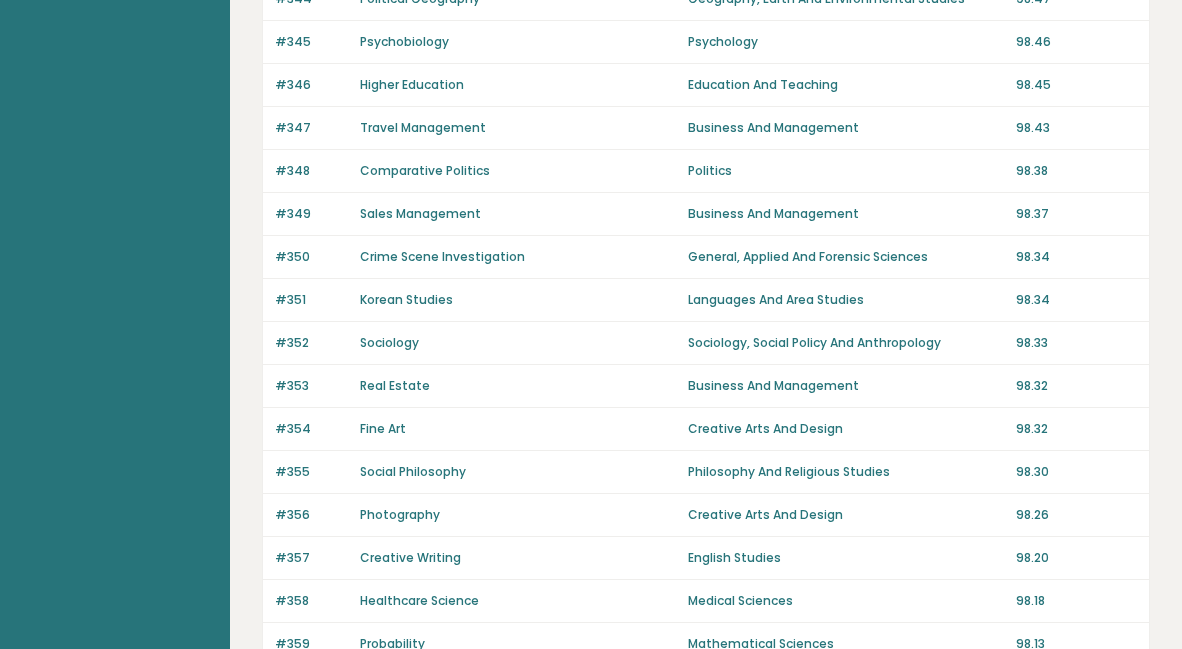 scroll, scrollTop: 1492, scrollLeft: 0, axis: vertical 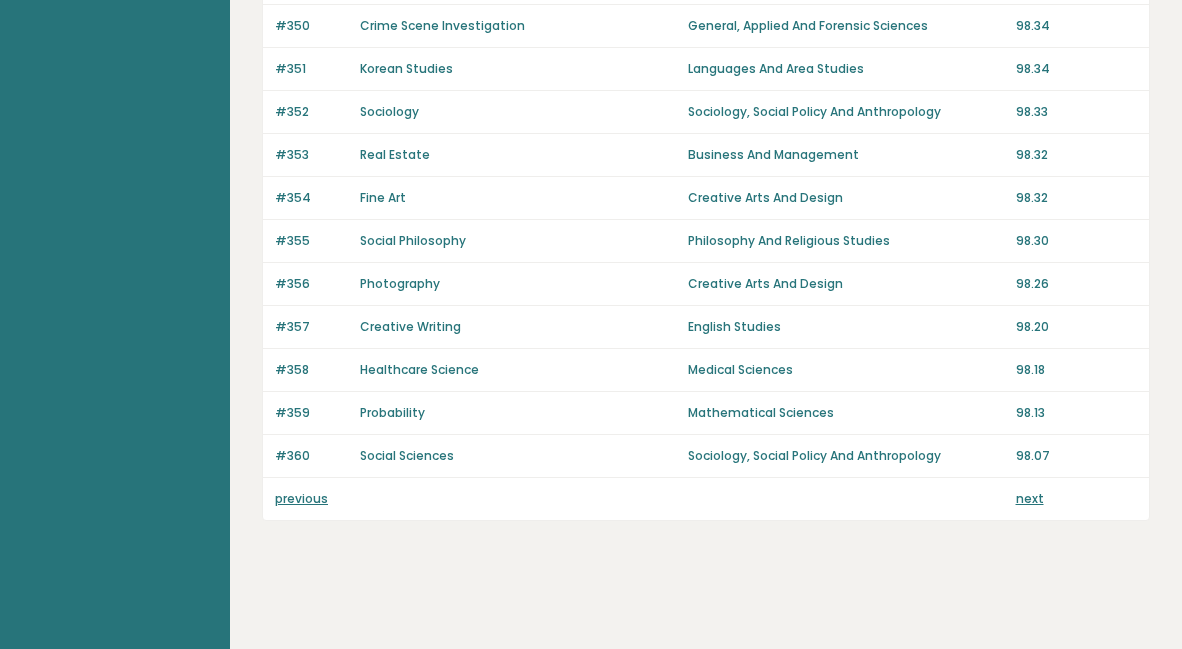 click on "next" at bounding box center [1030, 498] 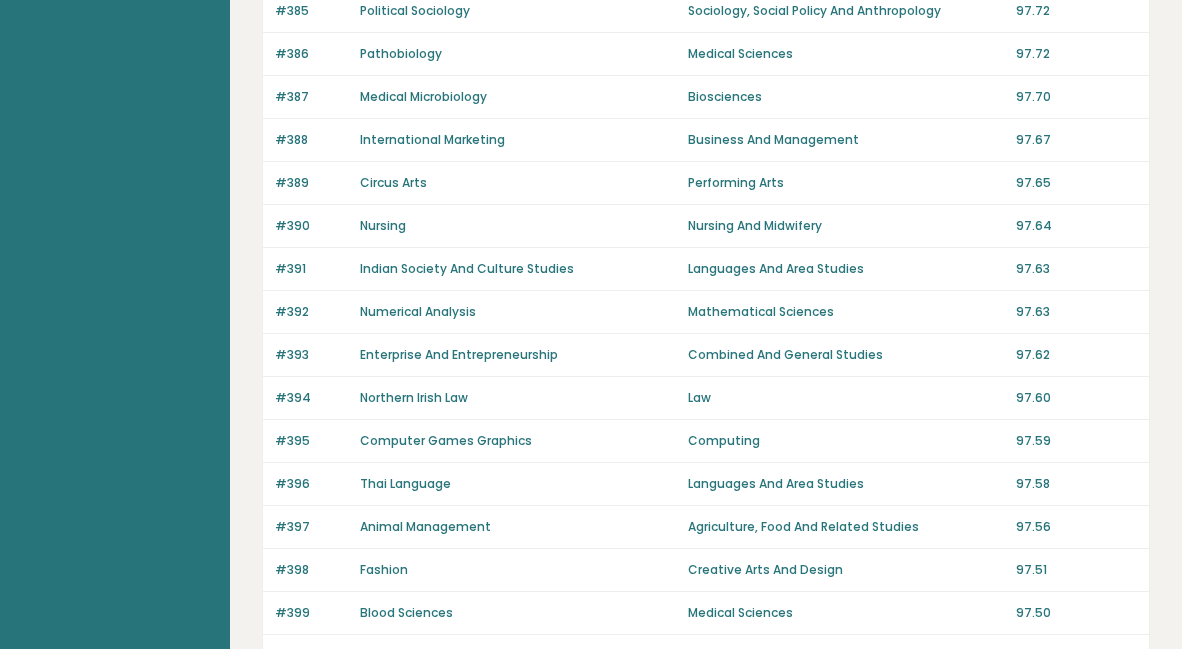 scroll, scrollTop: 1492, scrollLeft: 0, axis: vertical 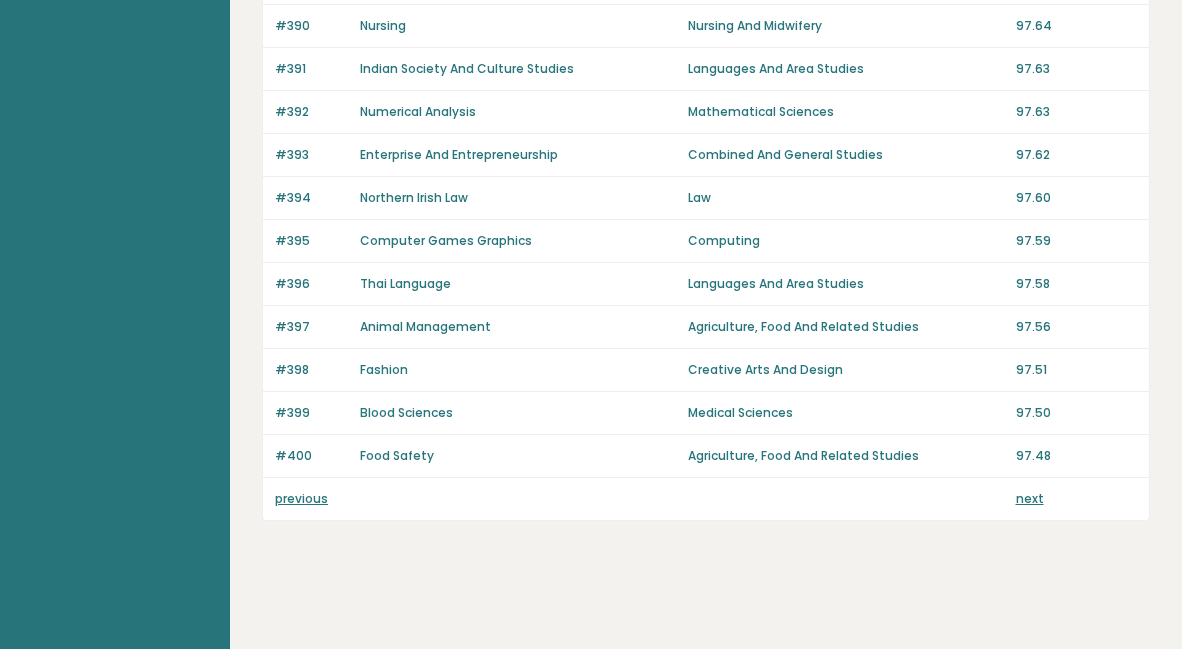 click on "next" at bounding box center [1030, 498] 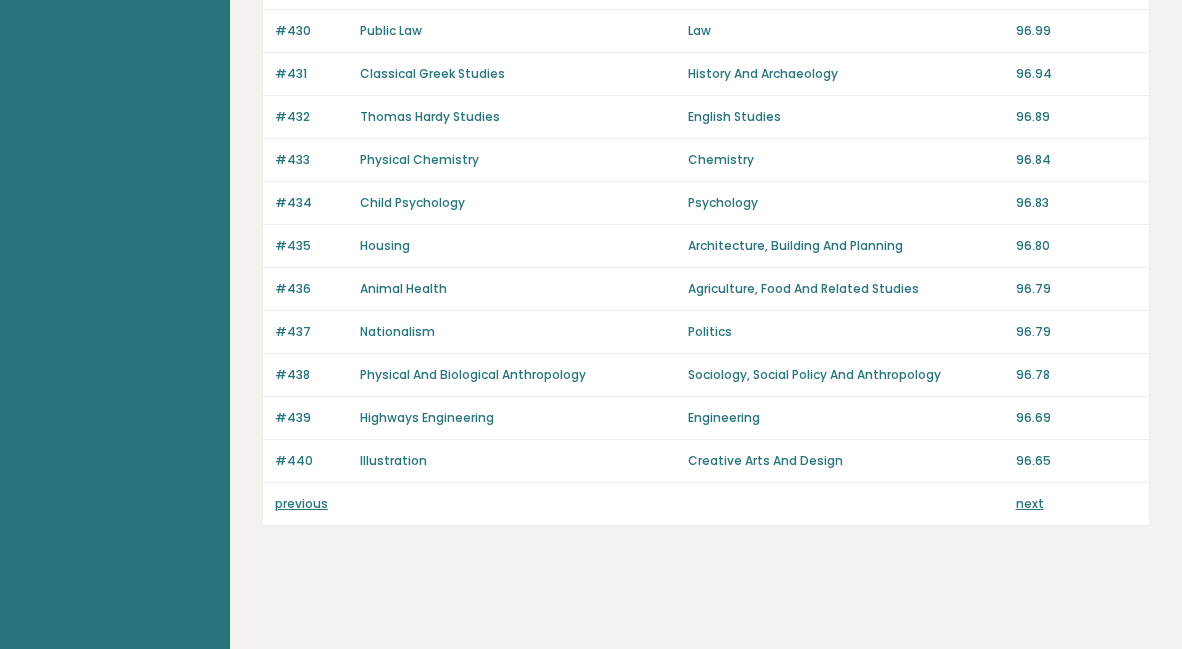 scroll, scrollTop: 1492, scrollLeft: 0, axis: vertical 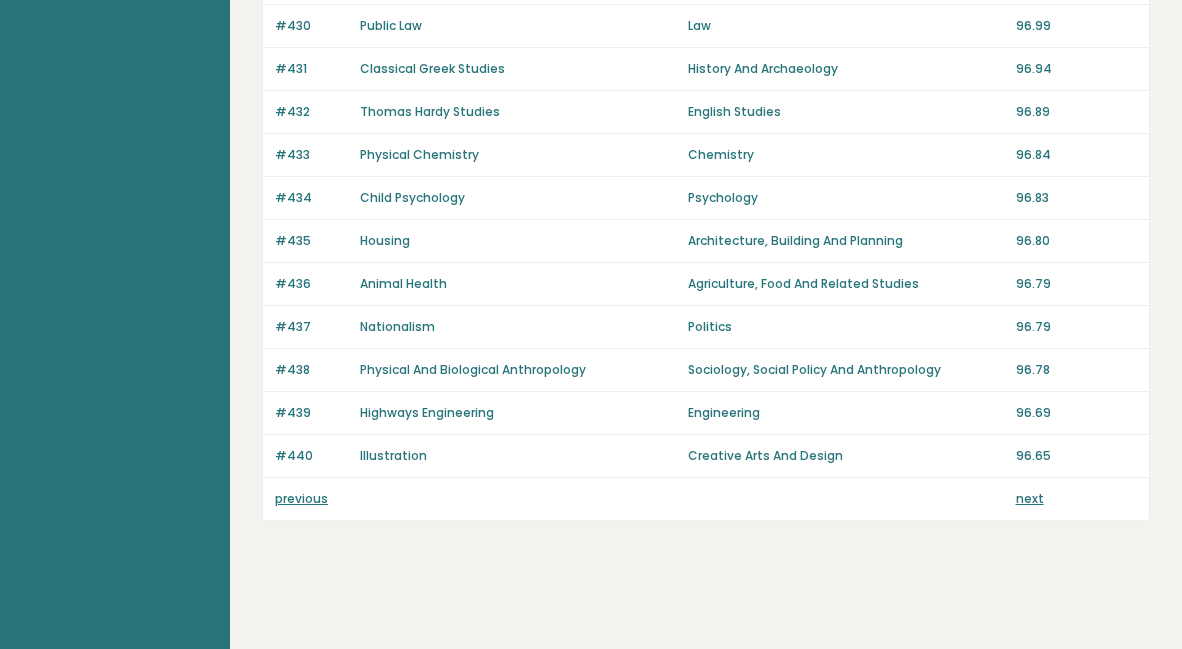 click on "next" at bounding box center (1030, 498) 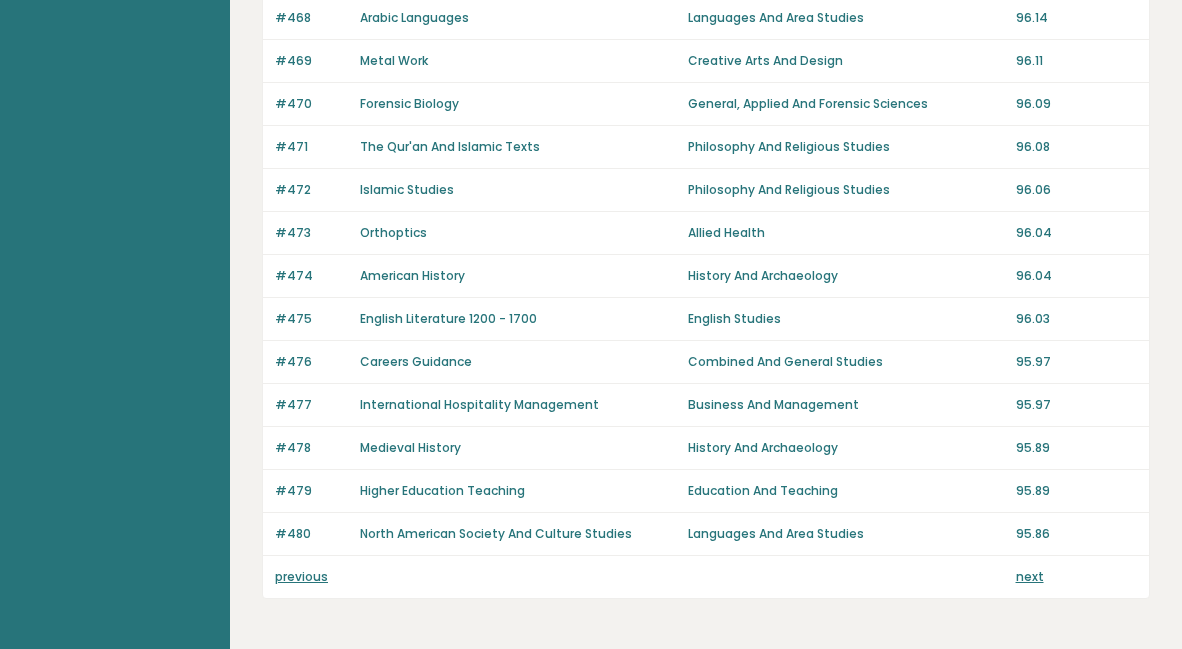 scroll, scrollTop: 1492, scrollLeft: 0, axis: vertical 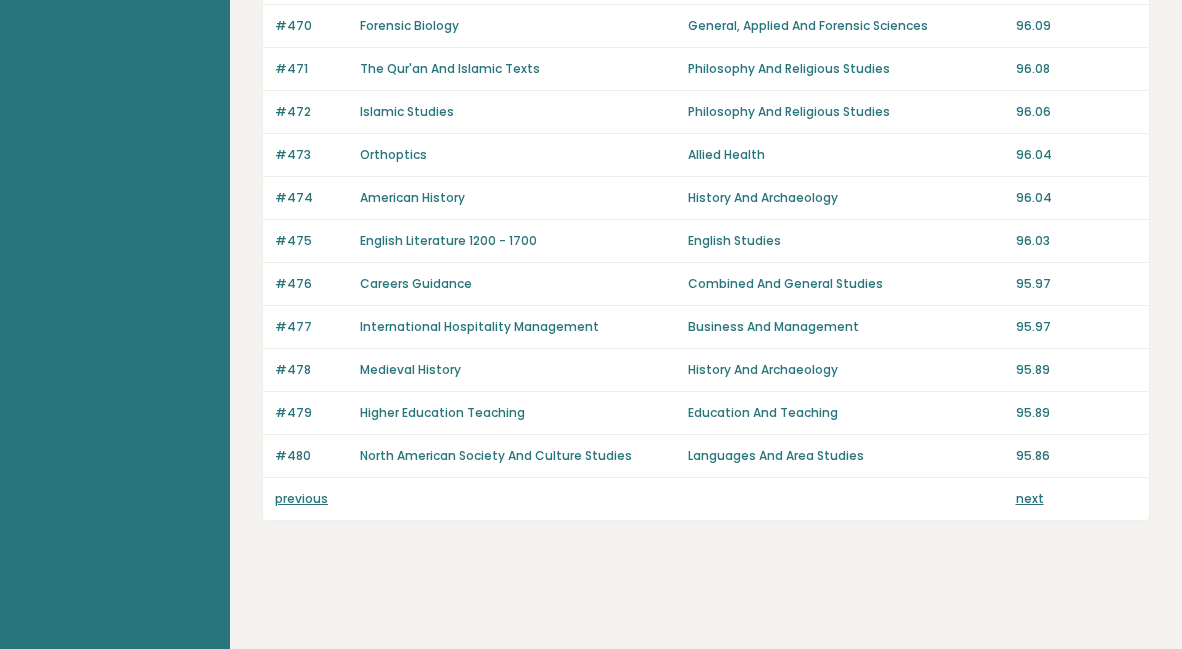 click on "next" at bounding box center (1030, 498) 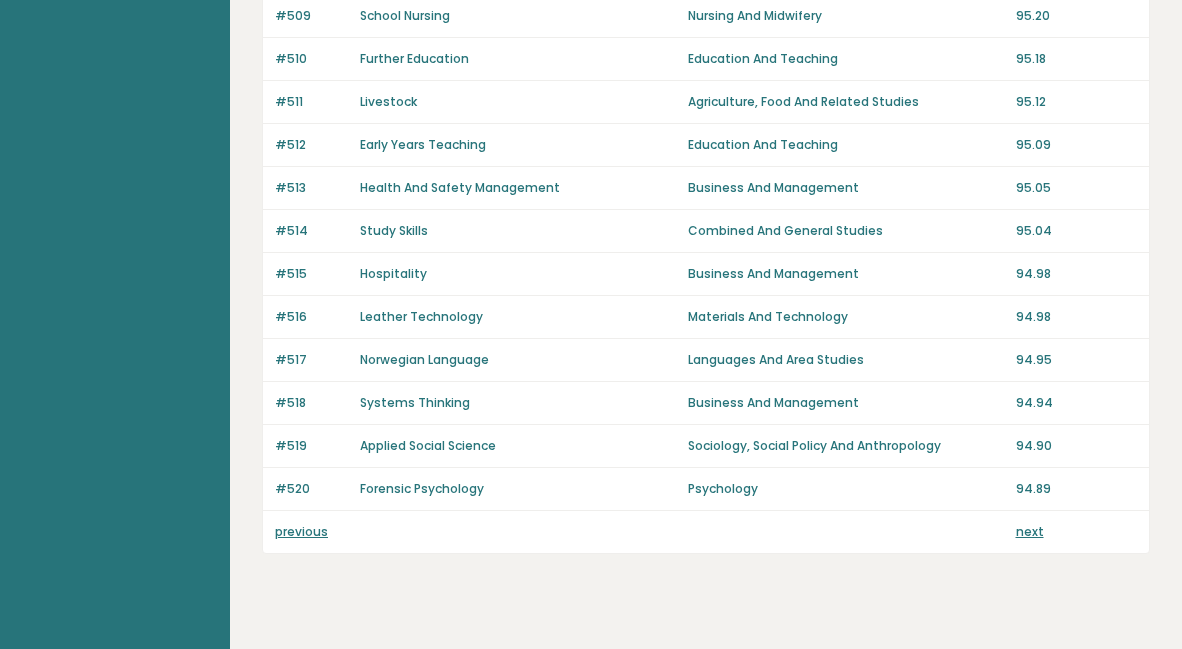 scroll, scrollTop: 1492, scrollLeft: 0, axis: vertical 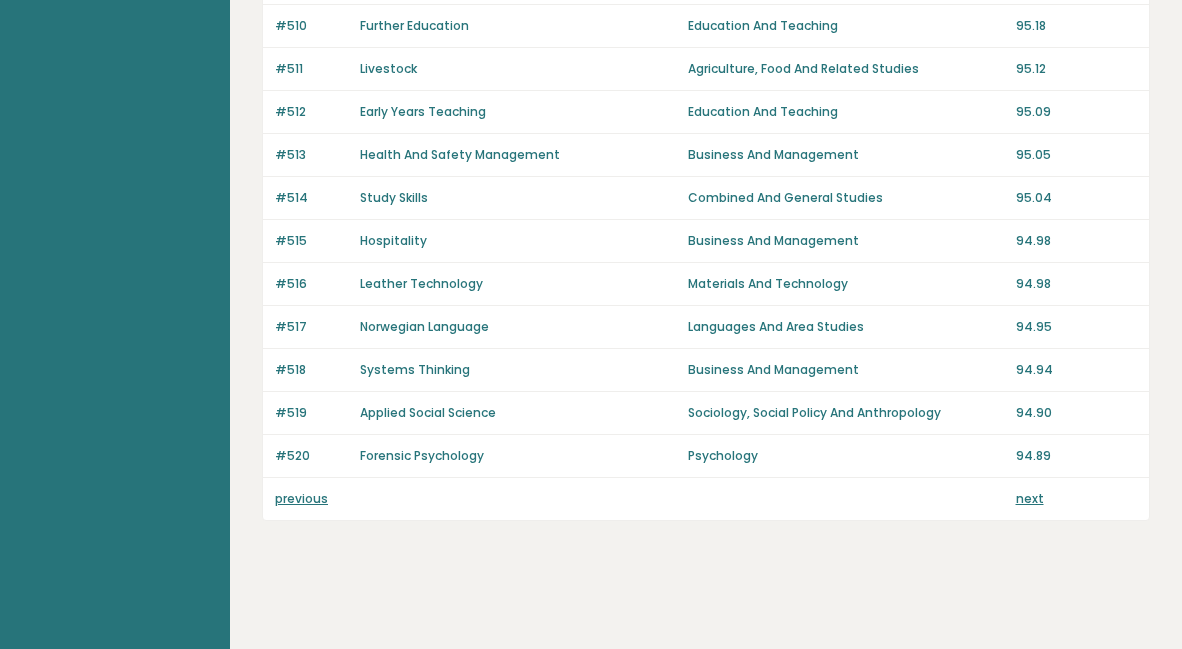 click on "next" at bounding box center (1030, 498) 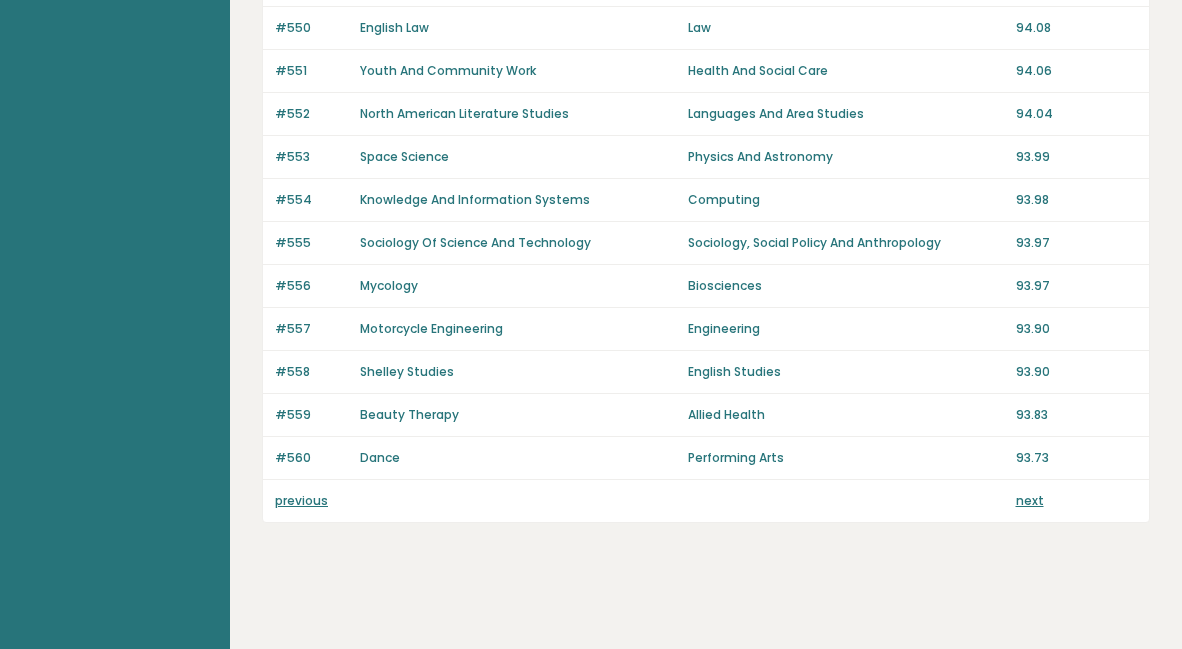 scroll, scrollTop: 1492, scrollLeft: 0, axis: vertical 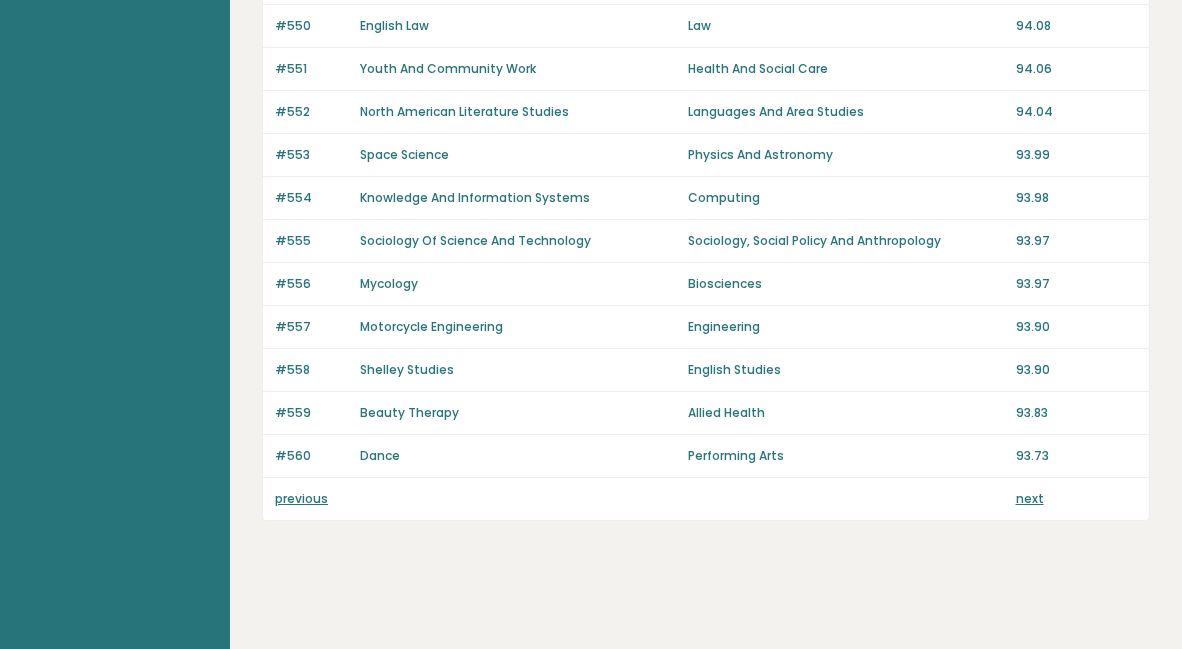 click on "next" at bounding box center [1030, 498] 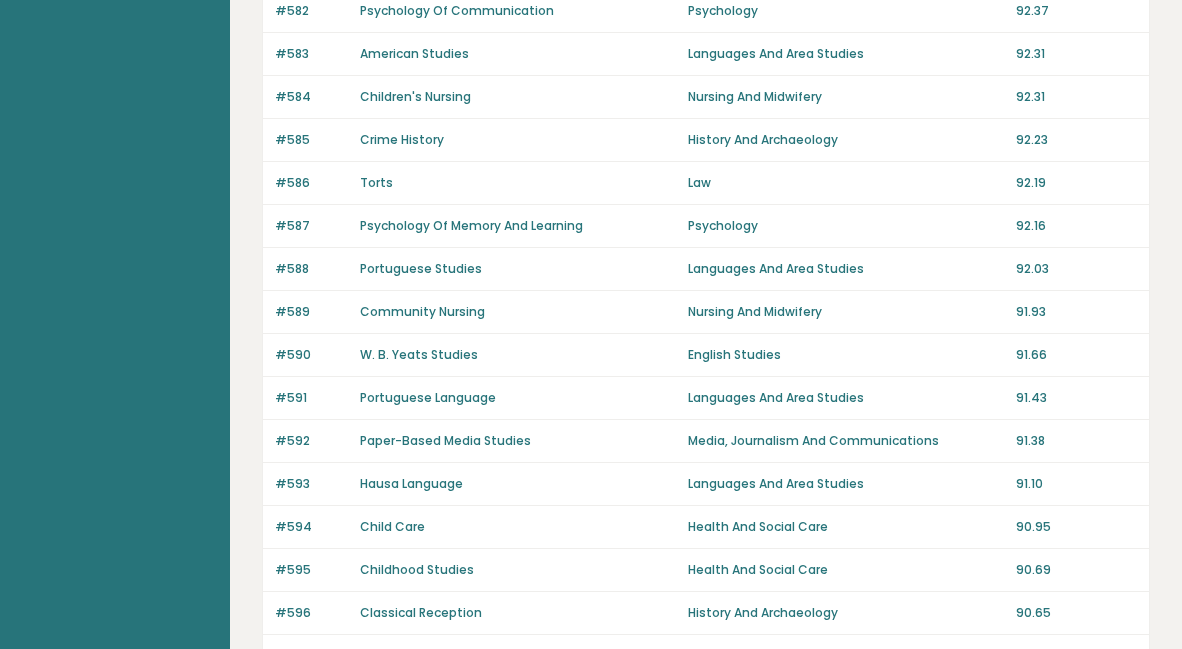 scroll, scrollTop: 1363, scrollLeft: 0, axis: vertical 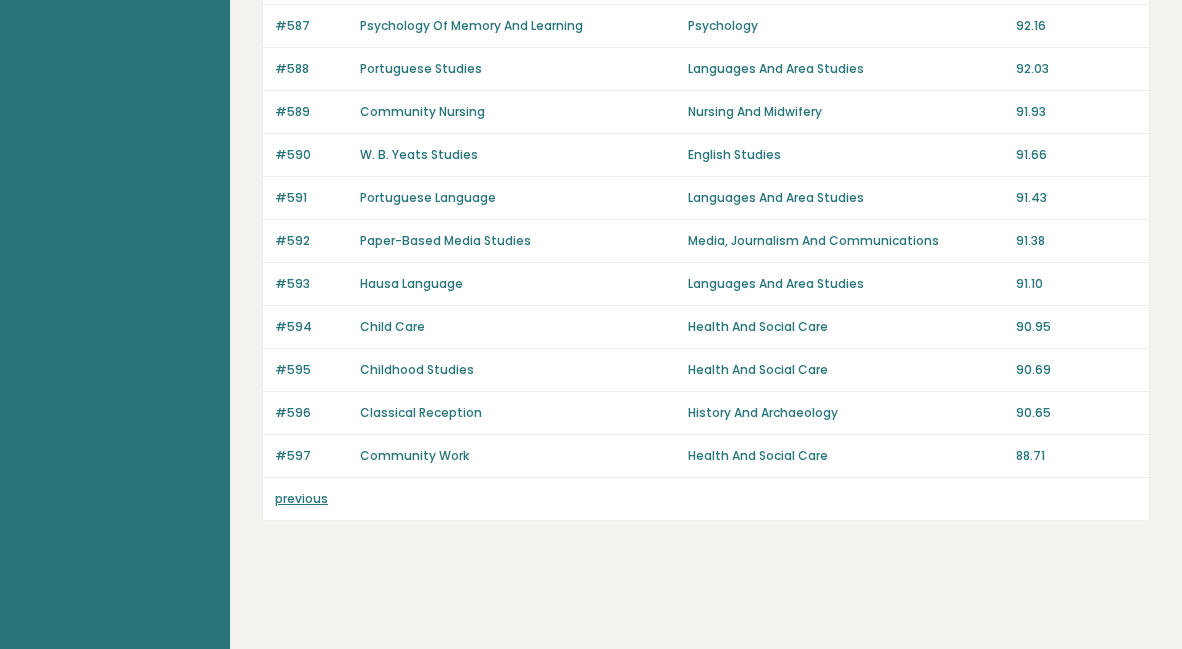 click on "previous" at bounding box center [301, 498] 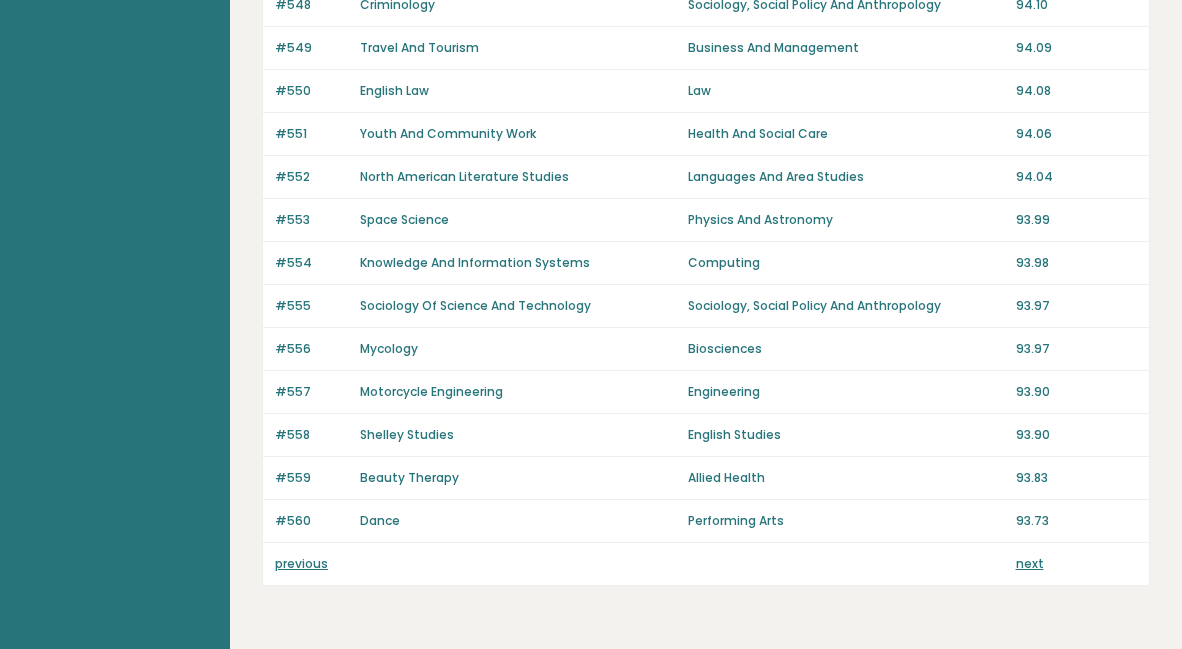 scroll, scrollTop: 1492, scrollLeft: 0, axis: vertical 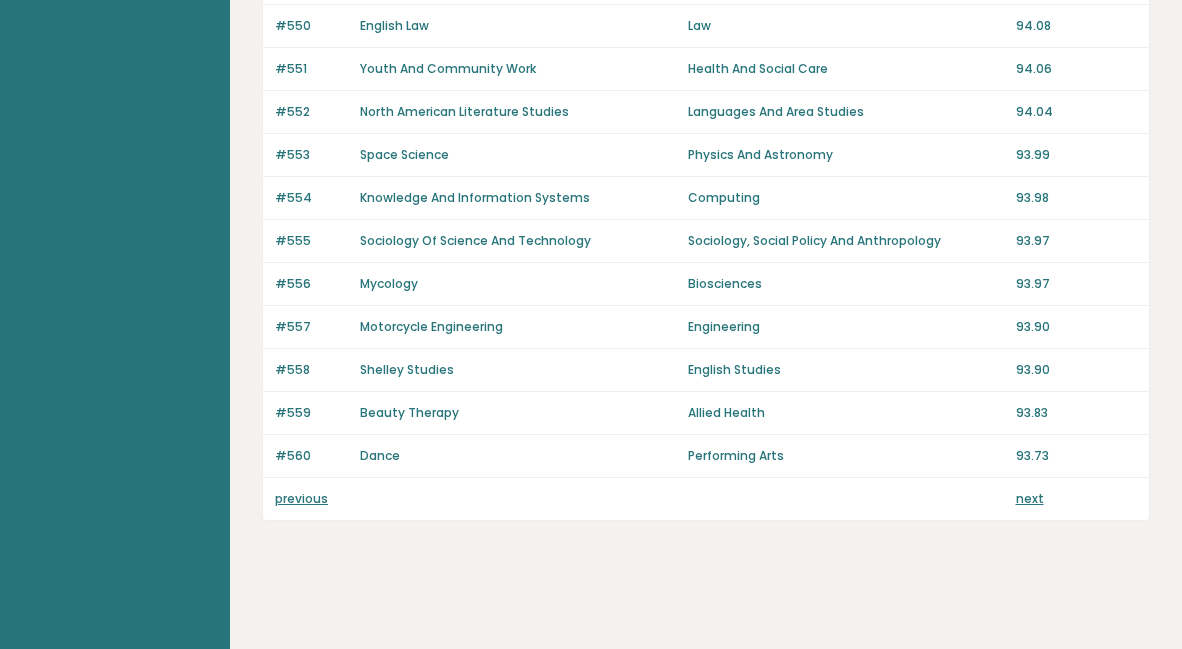 click on "previous" at bounding box center [301, 498] 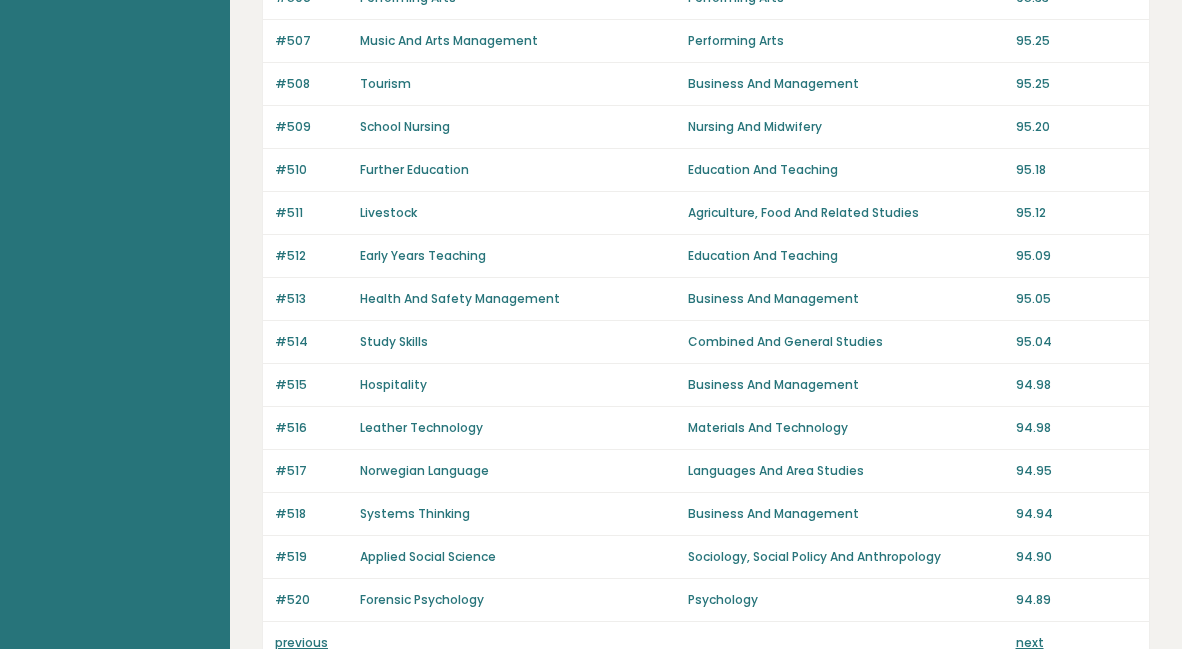 scroll, scrollTop: 1492, scrollLeft: 0, axis: vertical 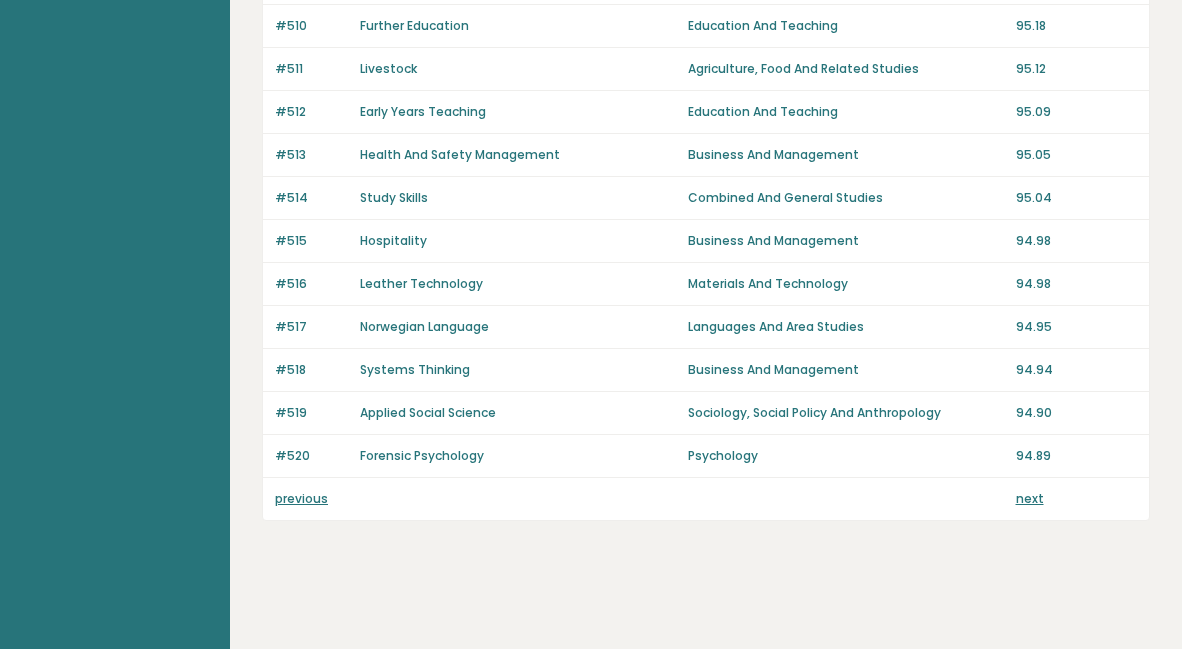 click on "previous" at bounding box center [301, 498] 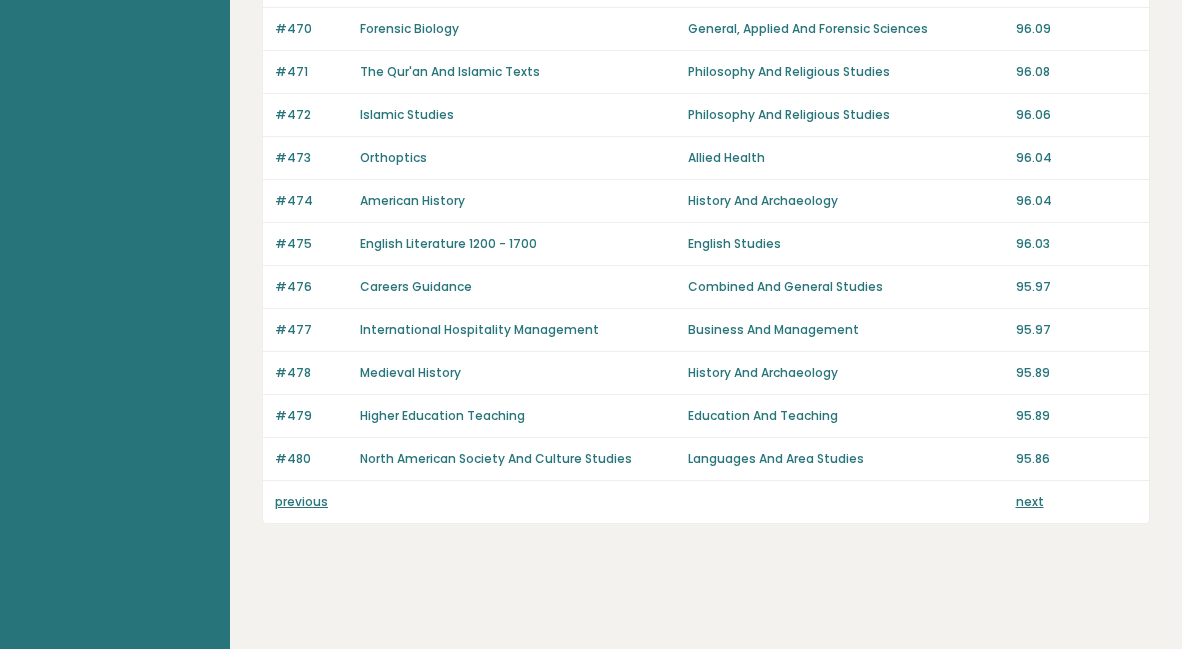 scroll, scrollTop: 1492, scrollLeft: 0, axis: vertical 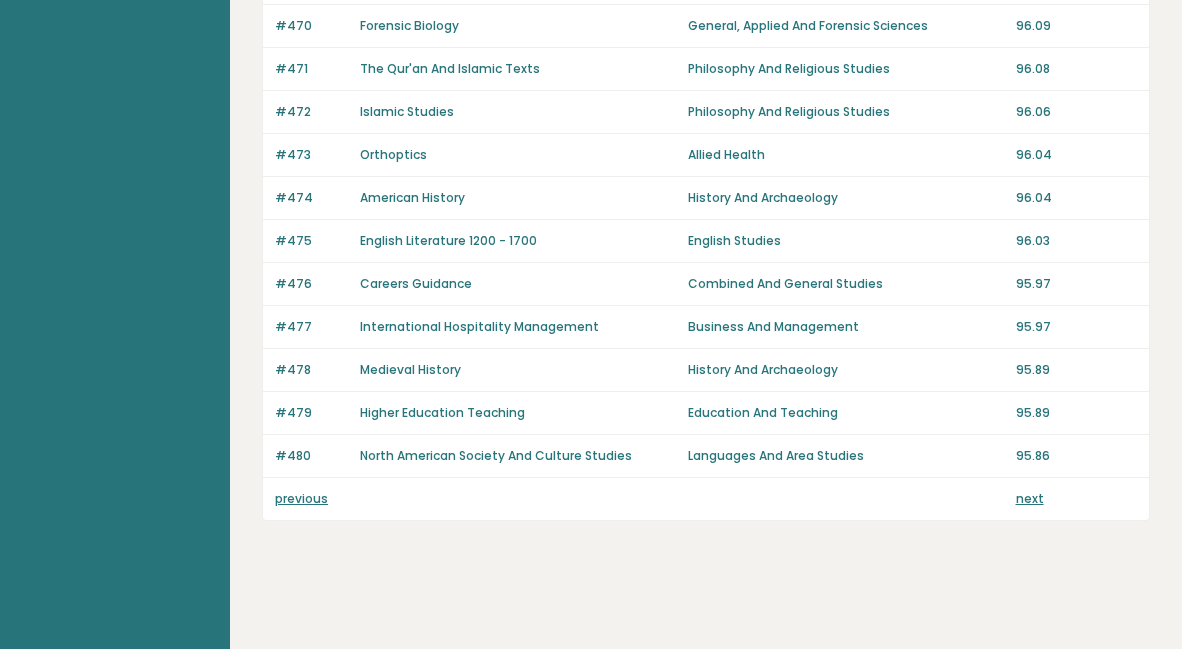 click on "previous" at bounding box center [301, 498] 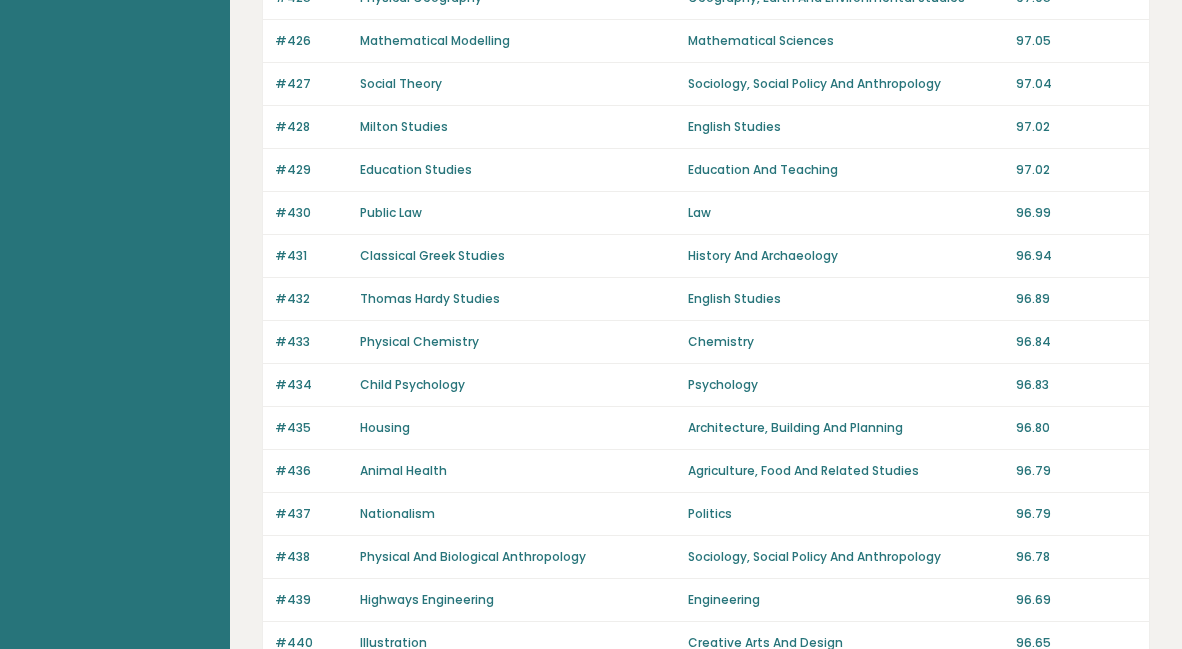 scroll, scrollTop: 1492, scrollLeft: 0, axis: vertical 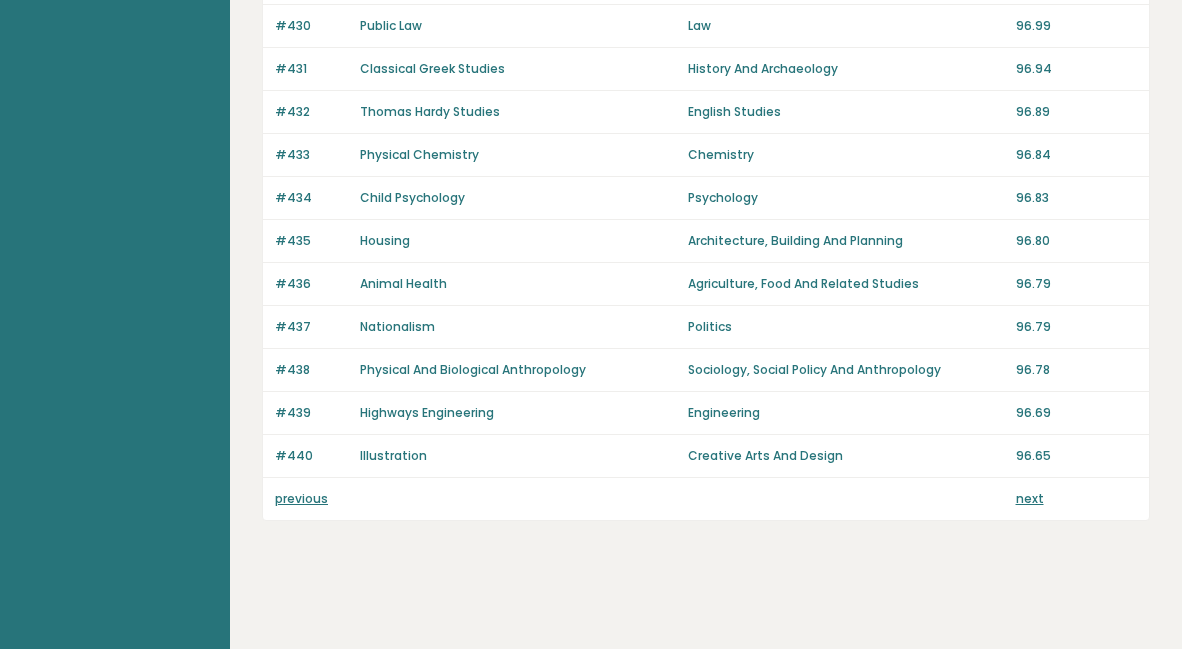 click on "previous" at bounding box center (301, 498) 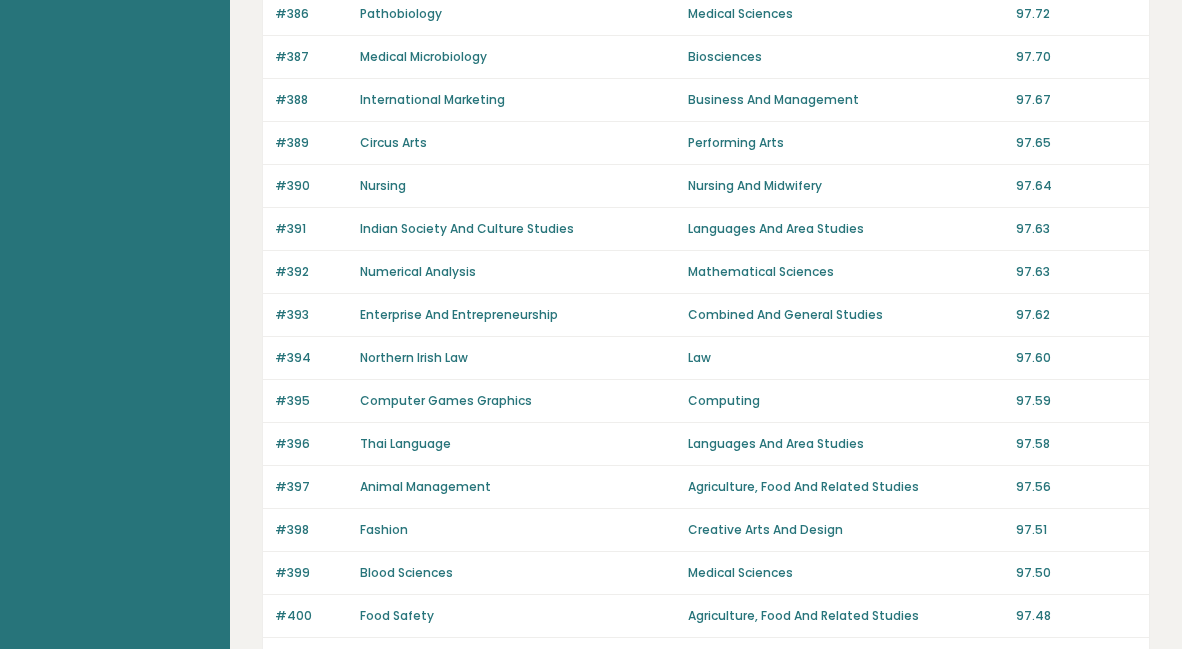scroll, scrollTop: 1492, scrollLeft: 0, axis: vertical 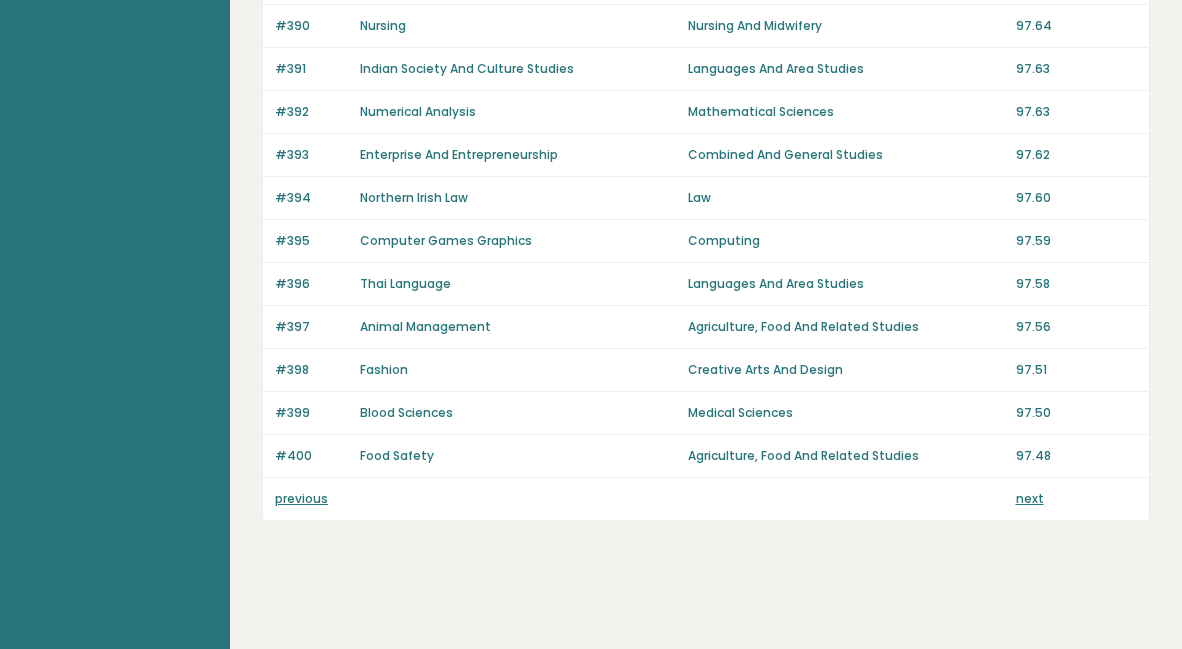 click on "previous" at bounding box center [301, 498] 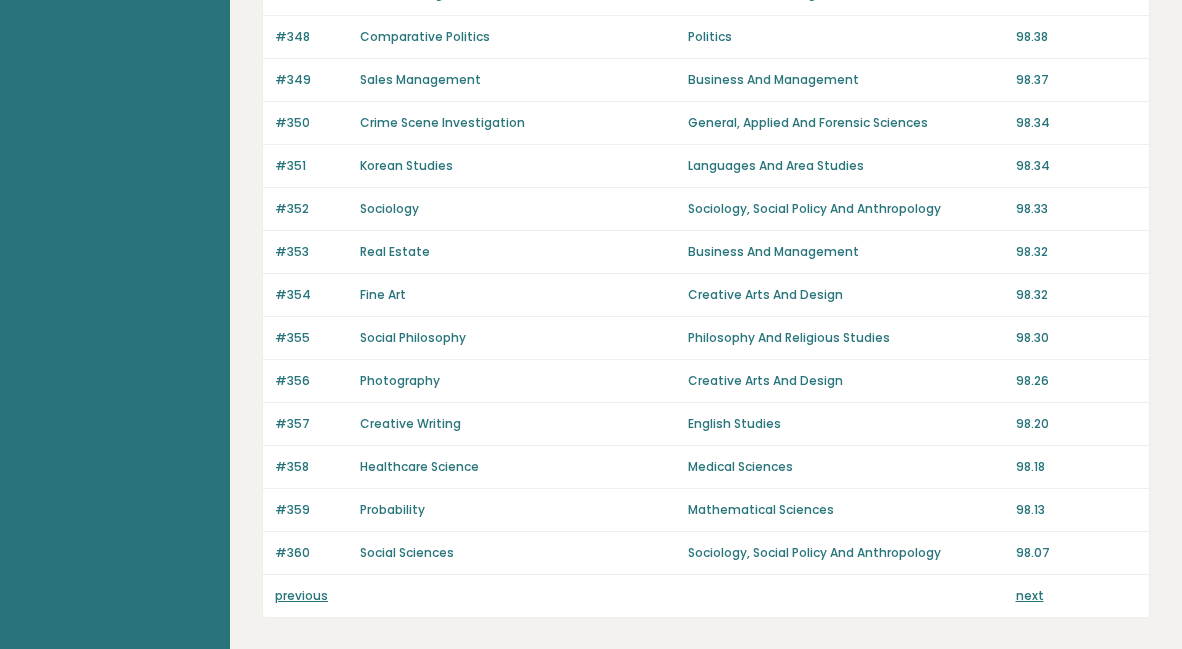 scroll, scrollTop: 1400, scrollLeft: 0, axis: vertical 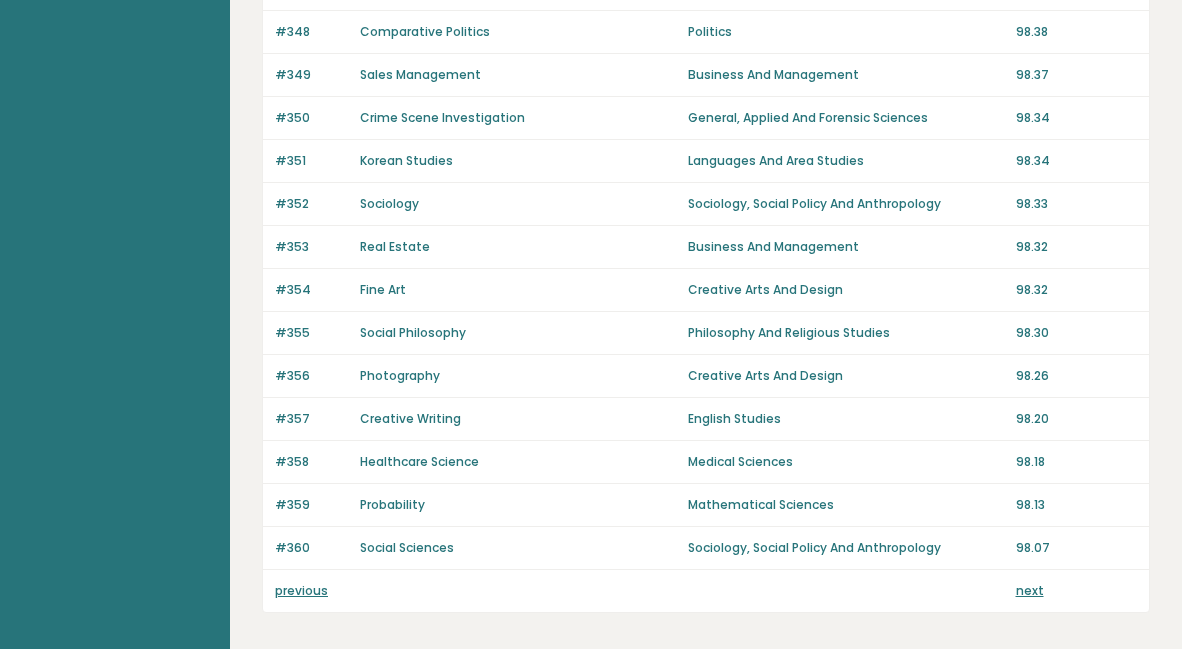 click on "previous" at bounding box center (301, 590) 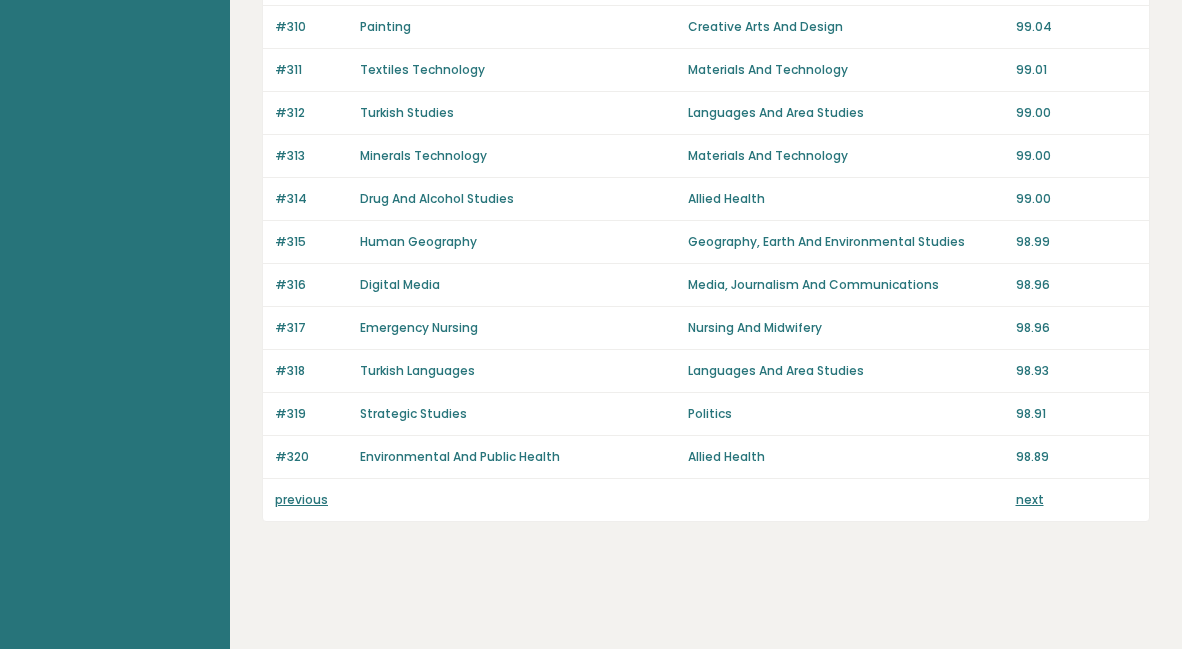 scroll, scrollTop: 1492, scrollLeft: 0, axis: vertical 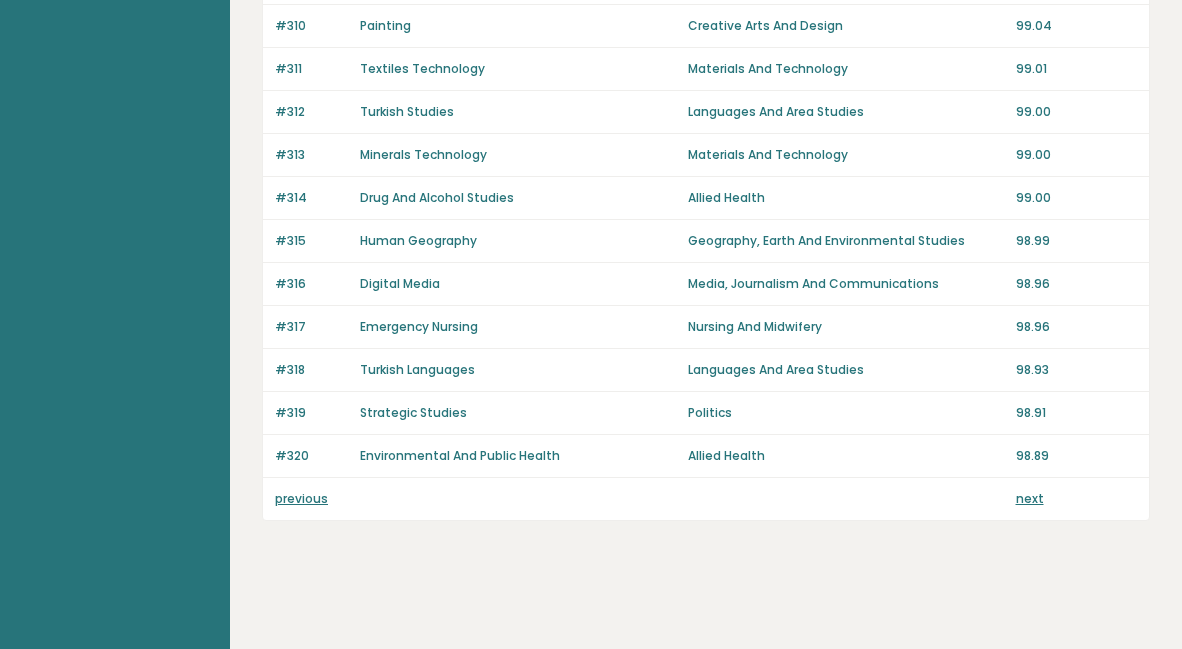 click on "previous" at bounding box center (301, 498) 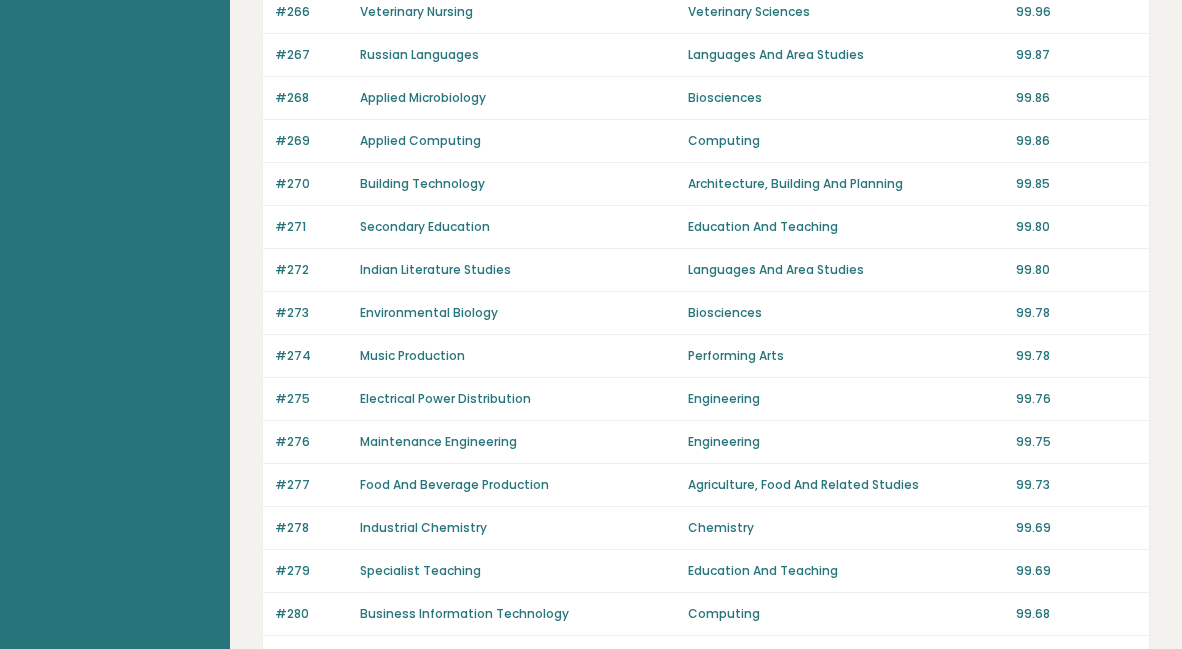 scroll, scrollTop: 1492, scrollLeft: 0, axis: vertical 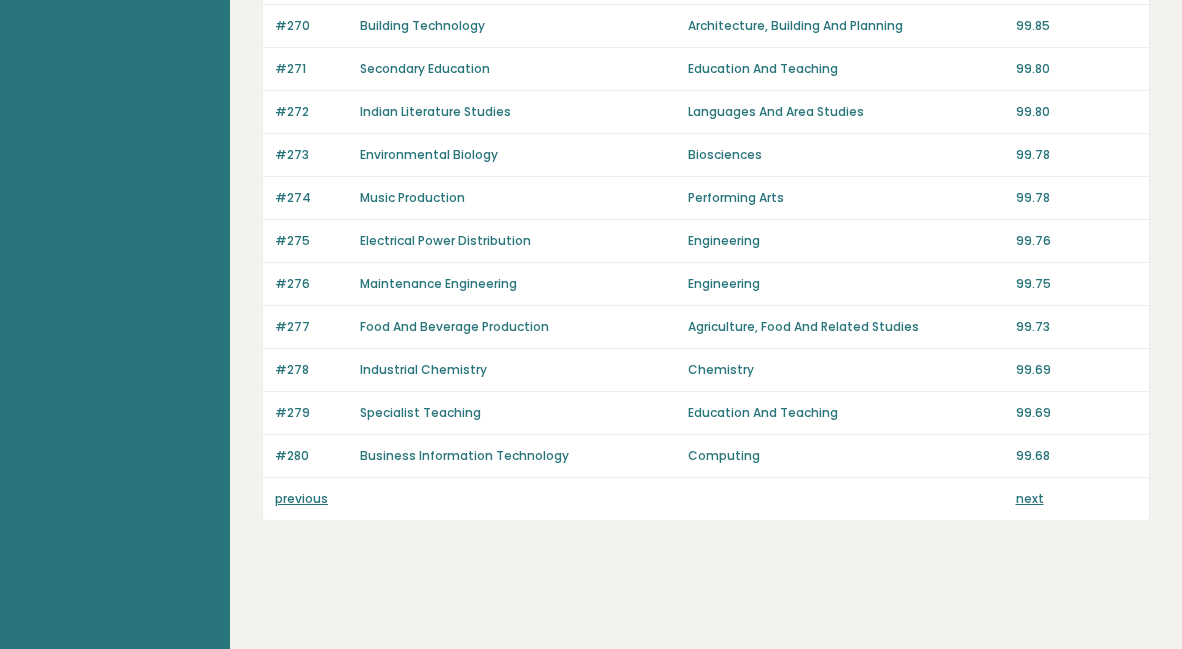 click on "previous" at bounding box center [301, 498] 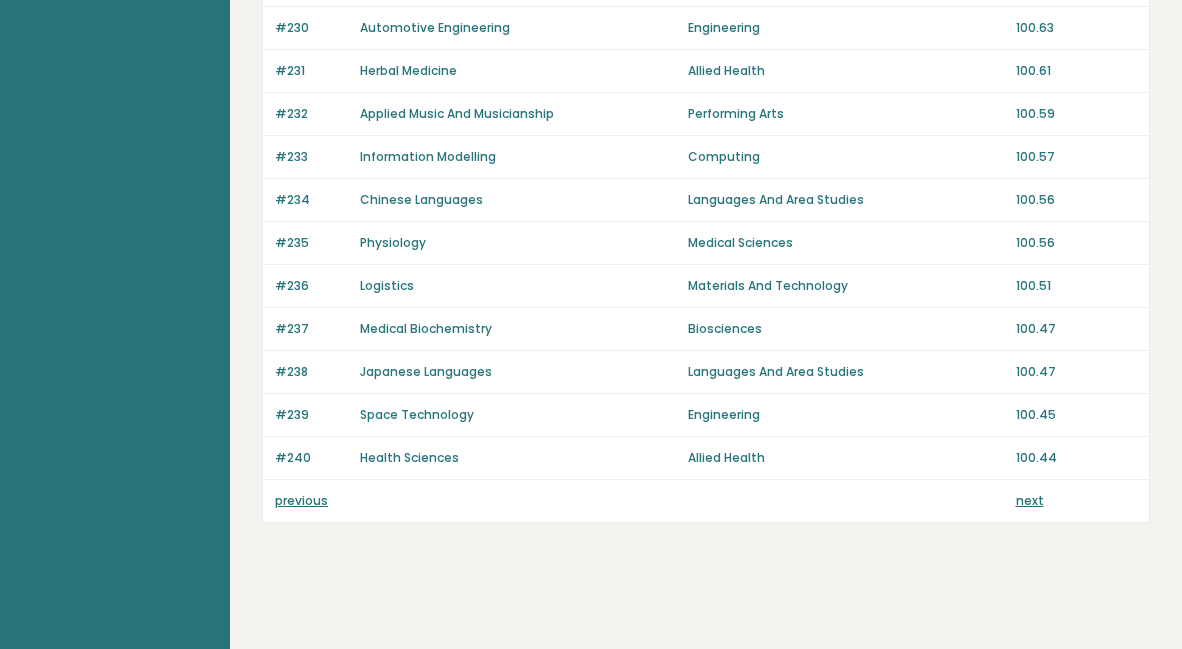 scroll, scrollTop: 1510, scrollLeft: 0, axis: vertical 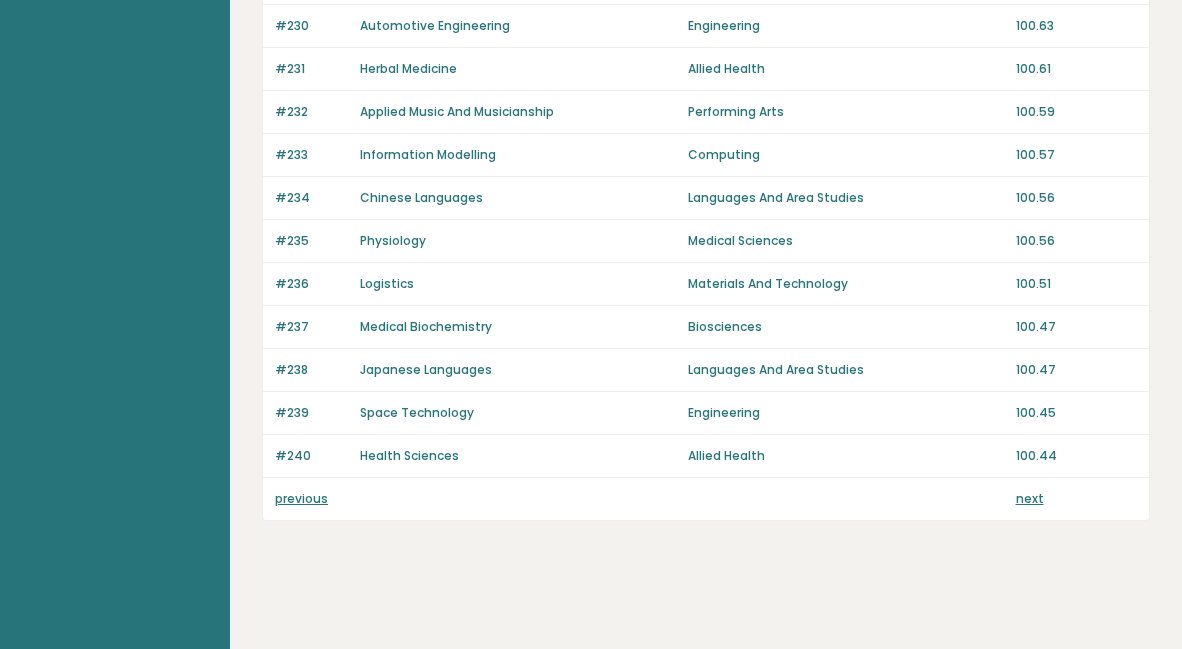 click on "previous" at bounding box center (301, 498) 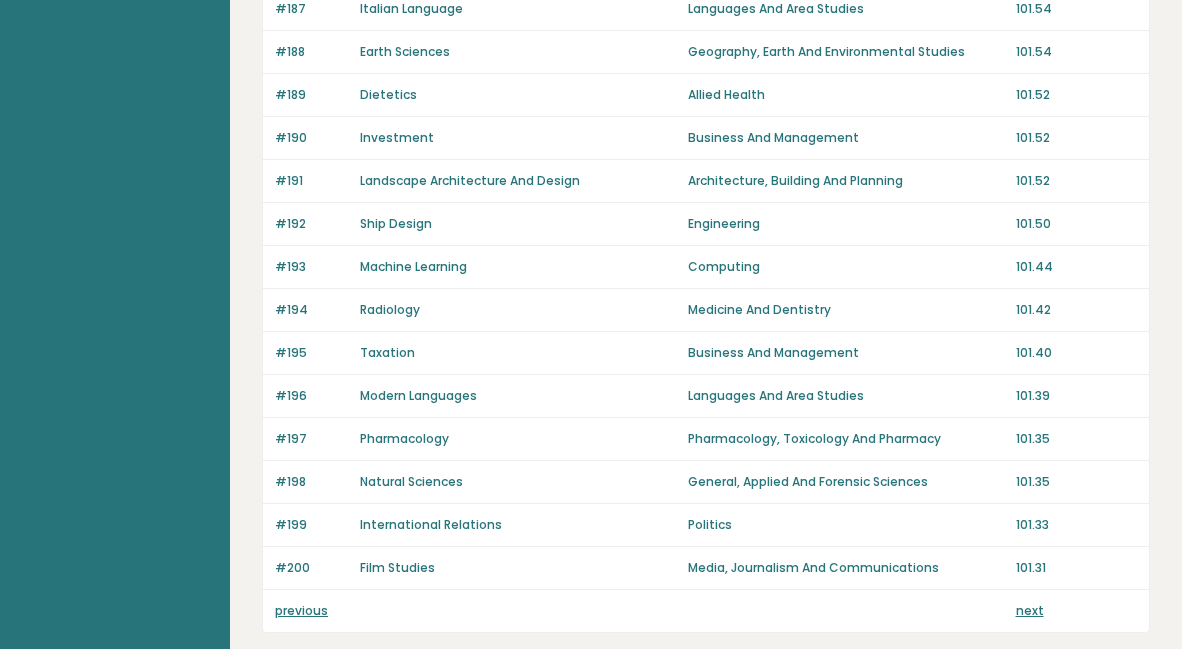 scroll, scrollTop: 1400, scrollLeft: 0, axis: vertical 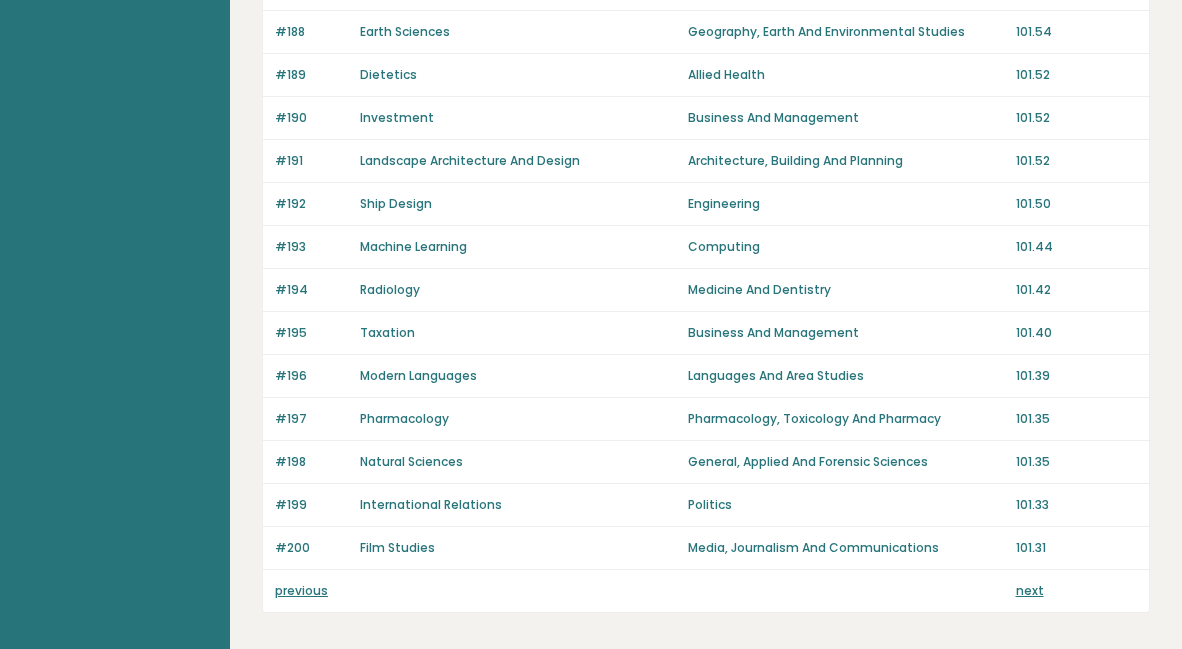 click on "previous" at bounding box center [301, 590] 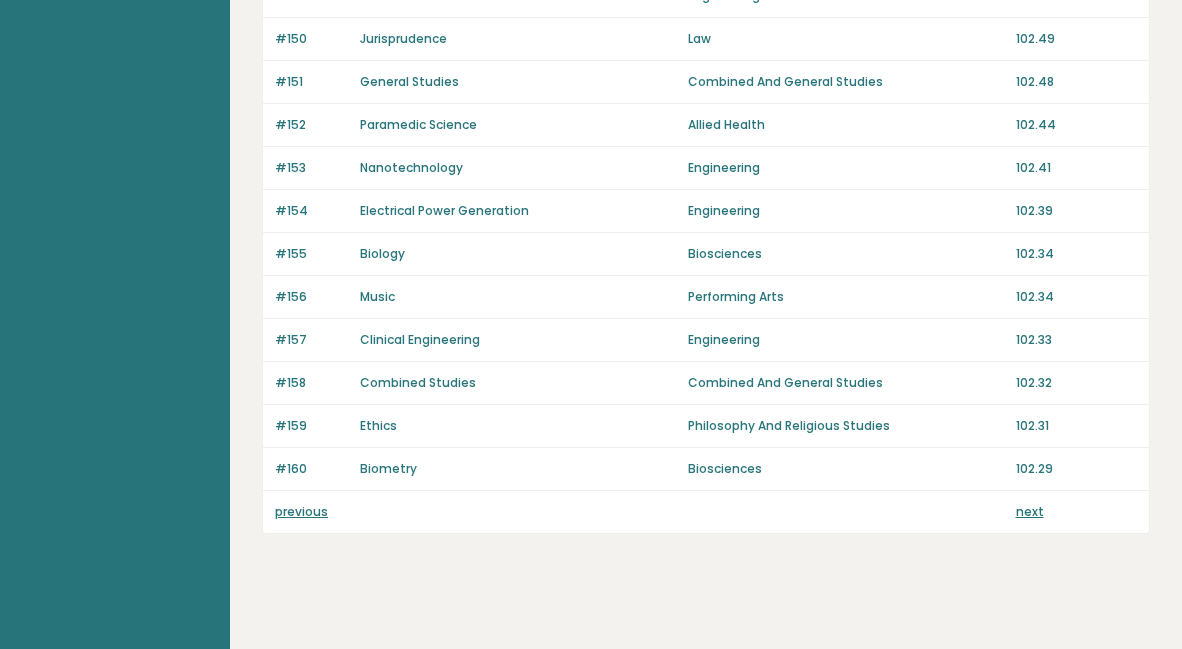 scroll, scrollTop: 1492, scrollLeft: 0, axis: vertical 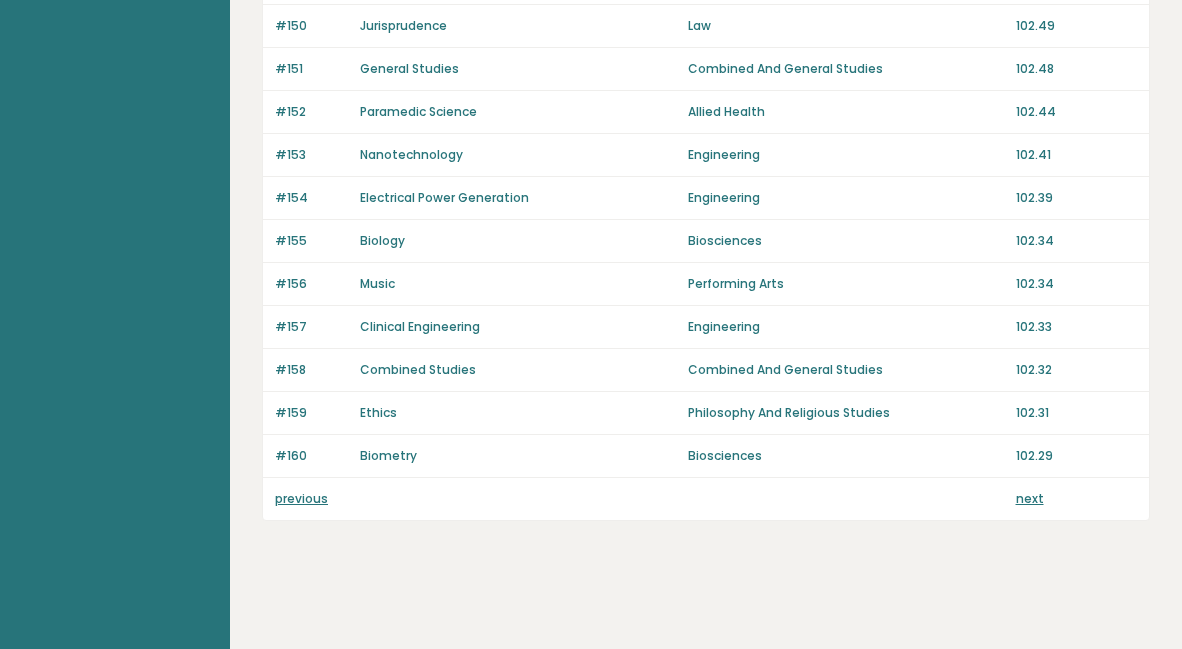 click on "previous" at bounding box center (301, 498) 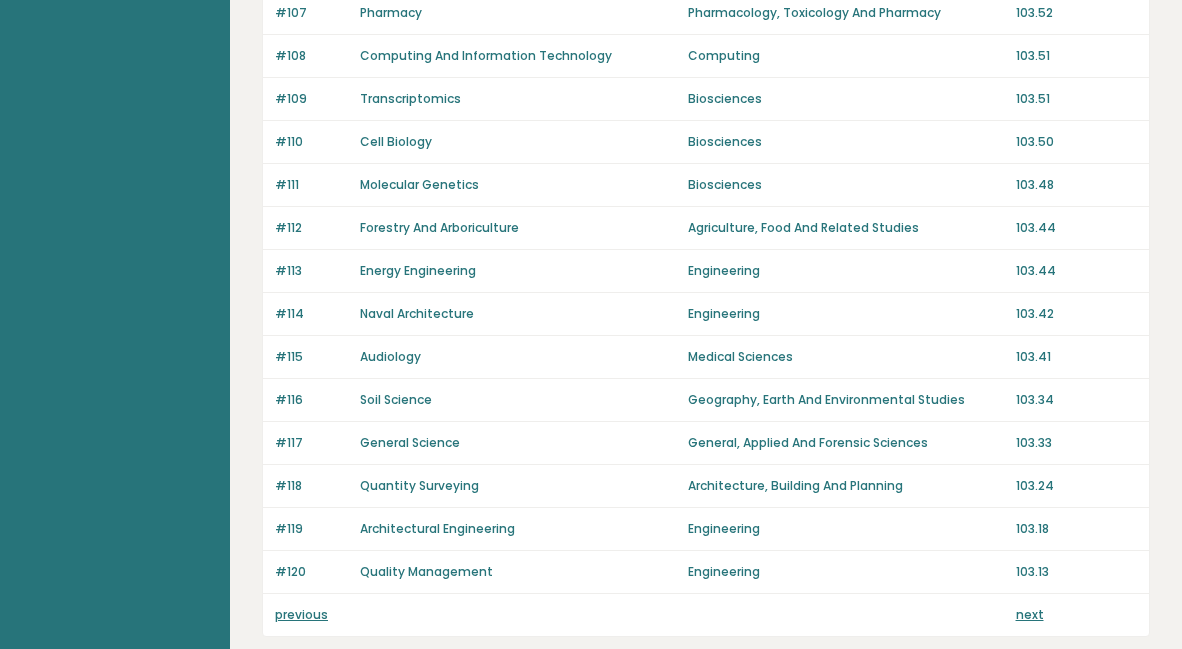 scroll, scrollTop: 1492, scrollLeft: 0, axis: vertical 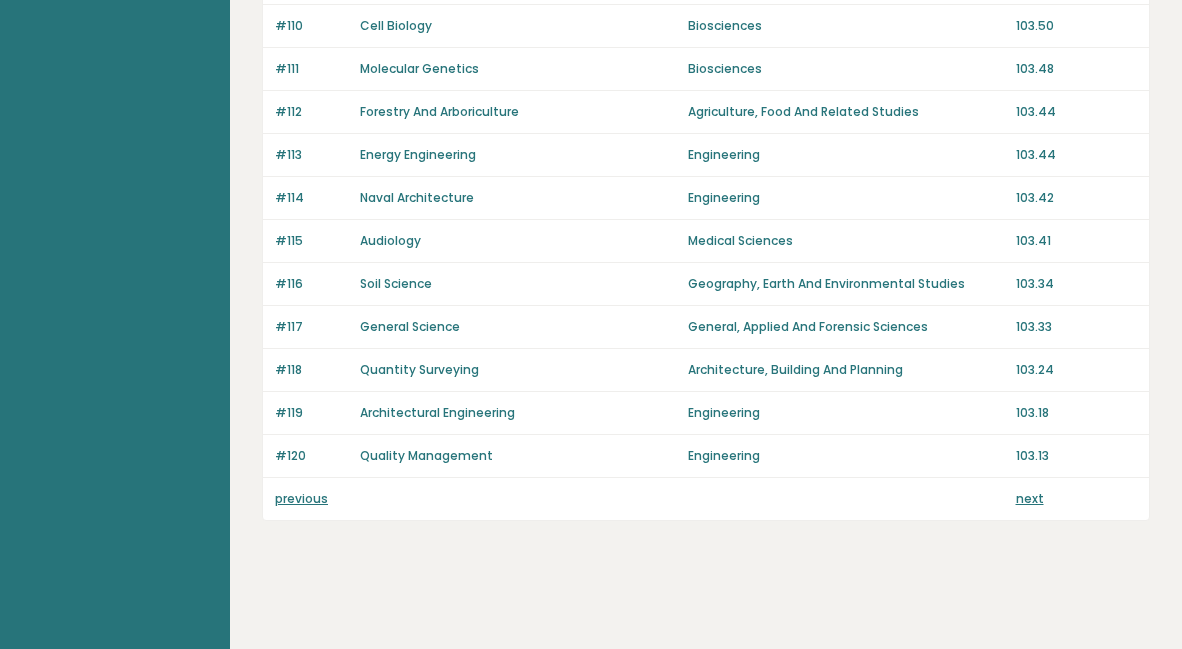 click on "previous" at bounding box center (301, 498) 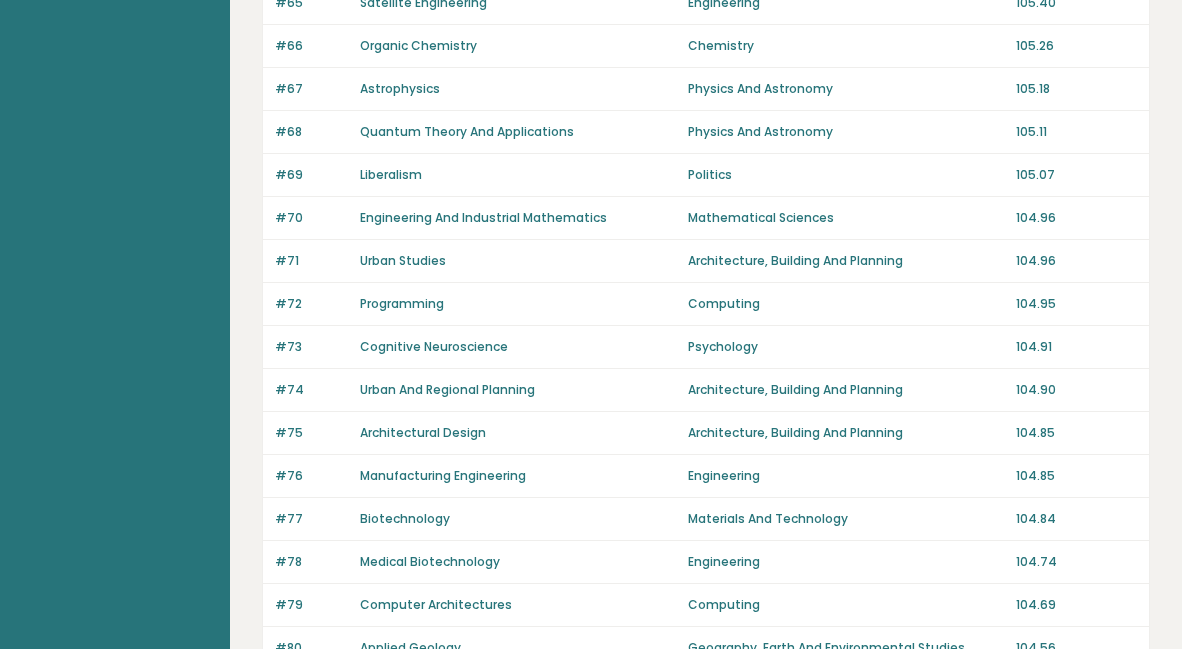 scroll, scrollTop: 1492, scrollLeft: 0, axis: vertical 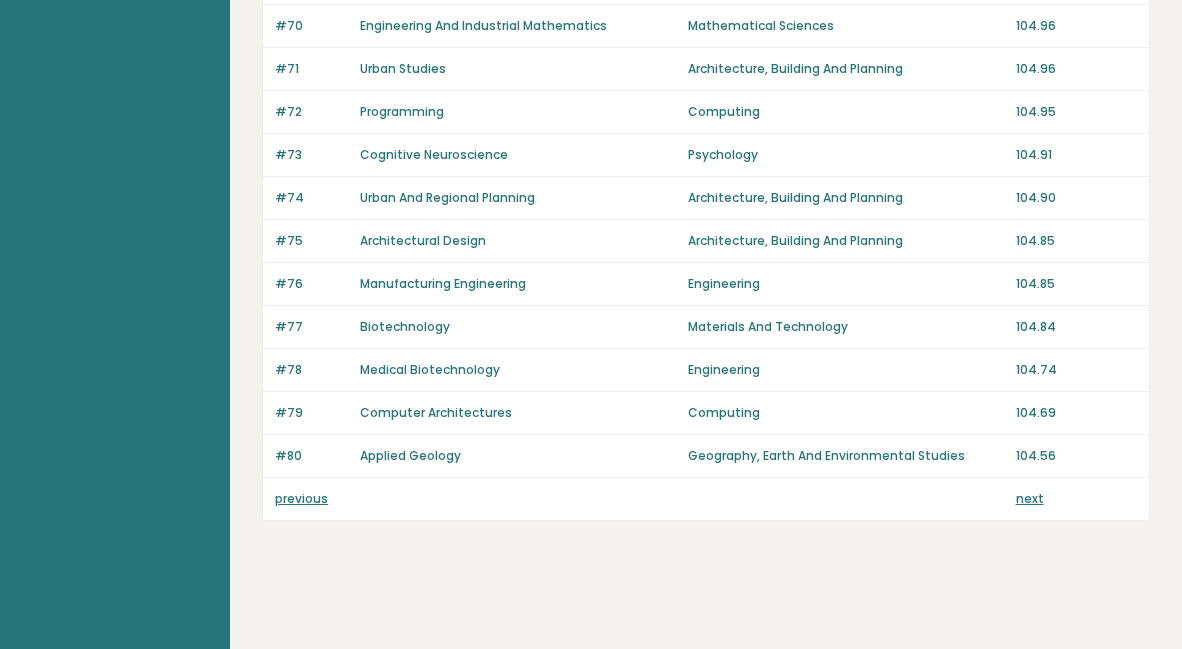 click on "previous" at bounding box center (301, 498) 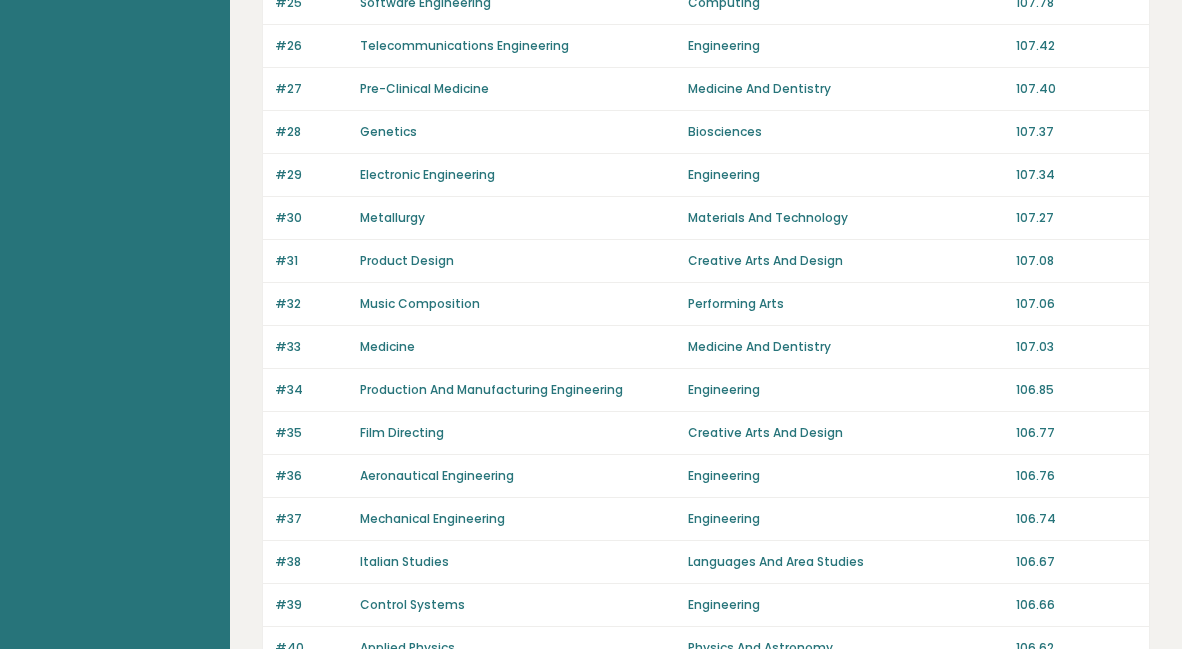 scroll, scrollTop: 1492, scrollLeft: 0, axis: vertical 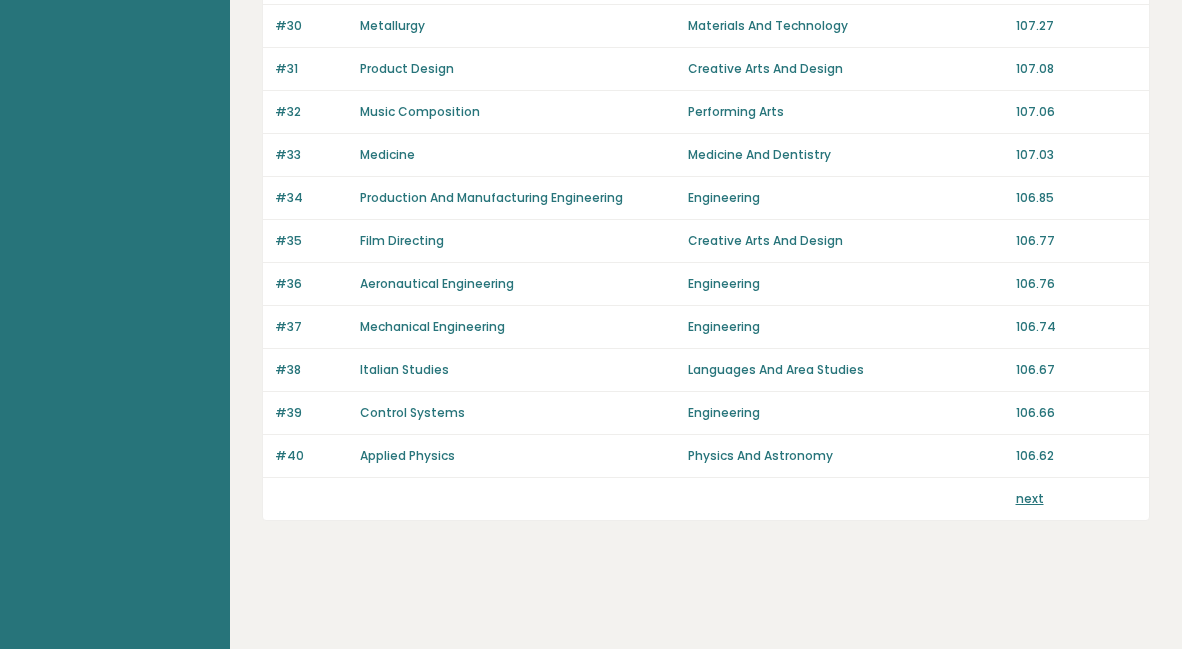 click on "next" at bounding box center (1030, 498) 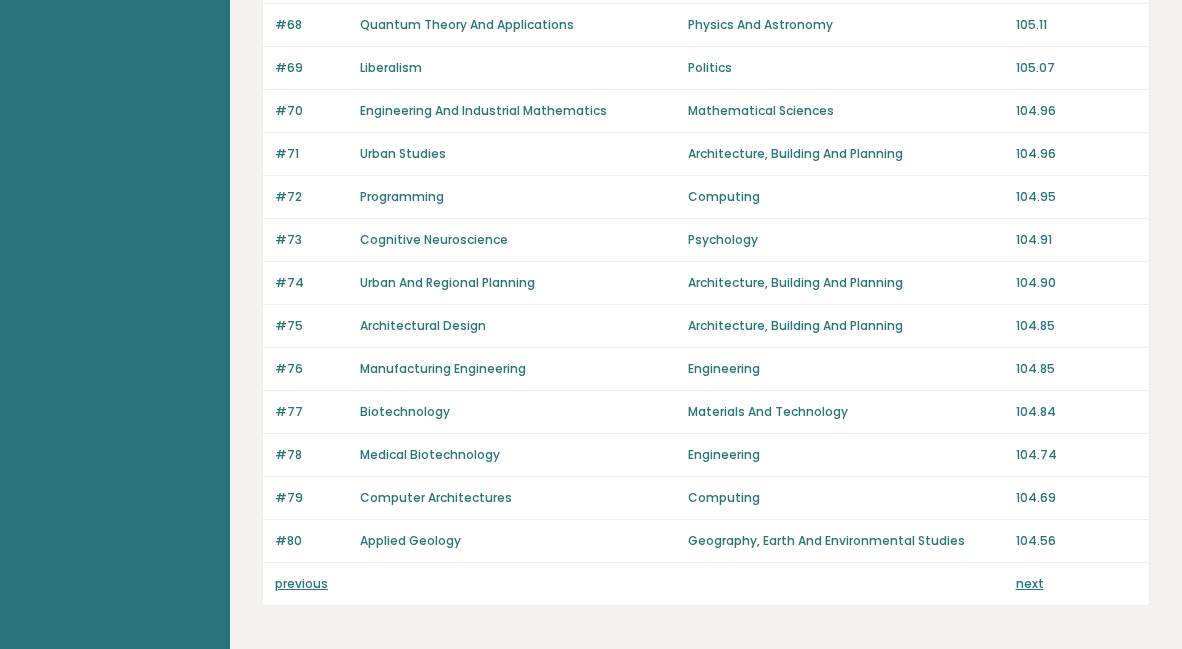 scroll, scrollTop: 1492, scrollLeft: 0, axis: vertical 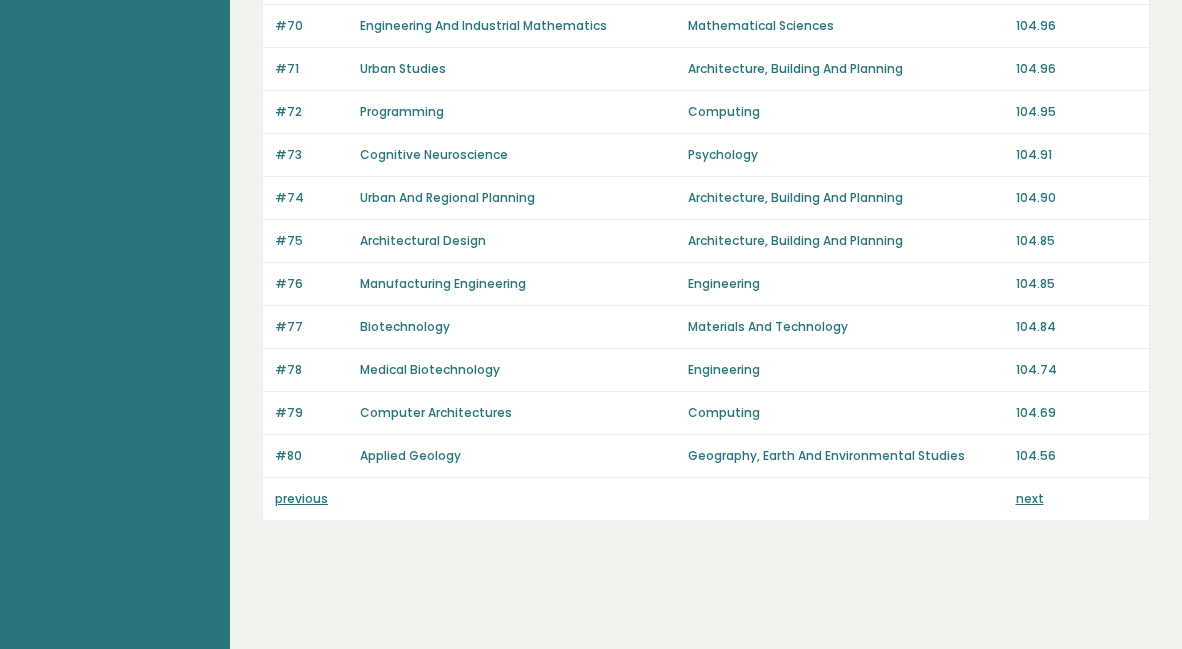 click on "next" at bounding box center [1030, 498] 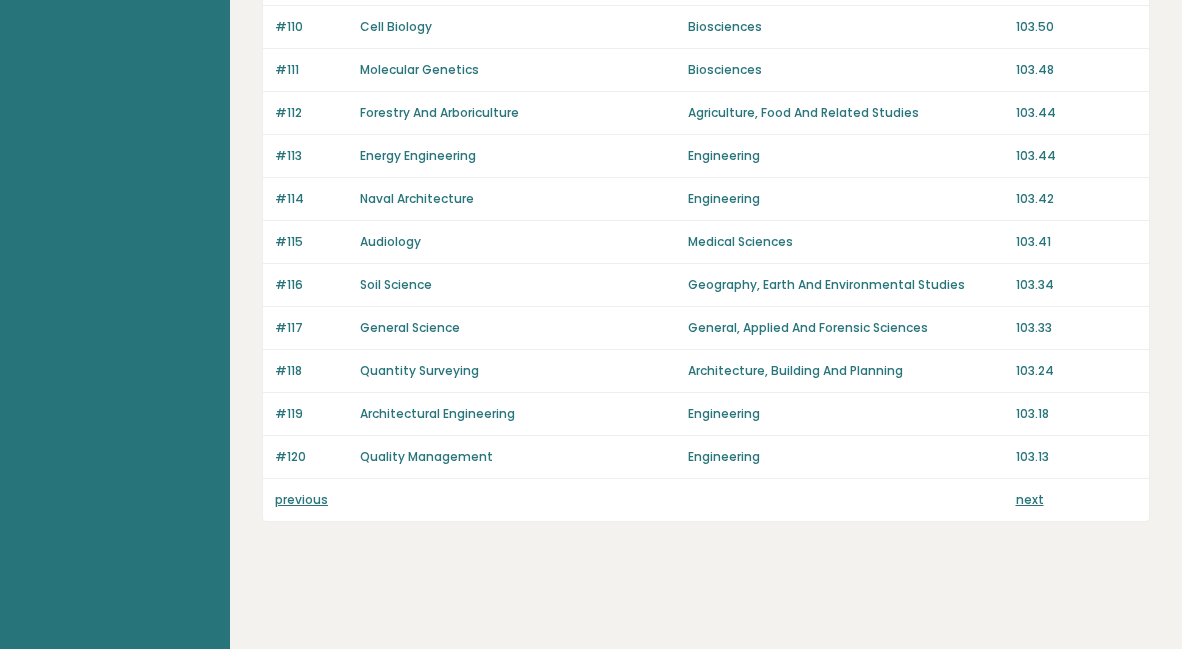 scroll, scrollTop: 1492, scrollLeft: 0, axis: vertical 